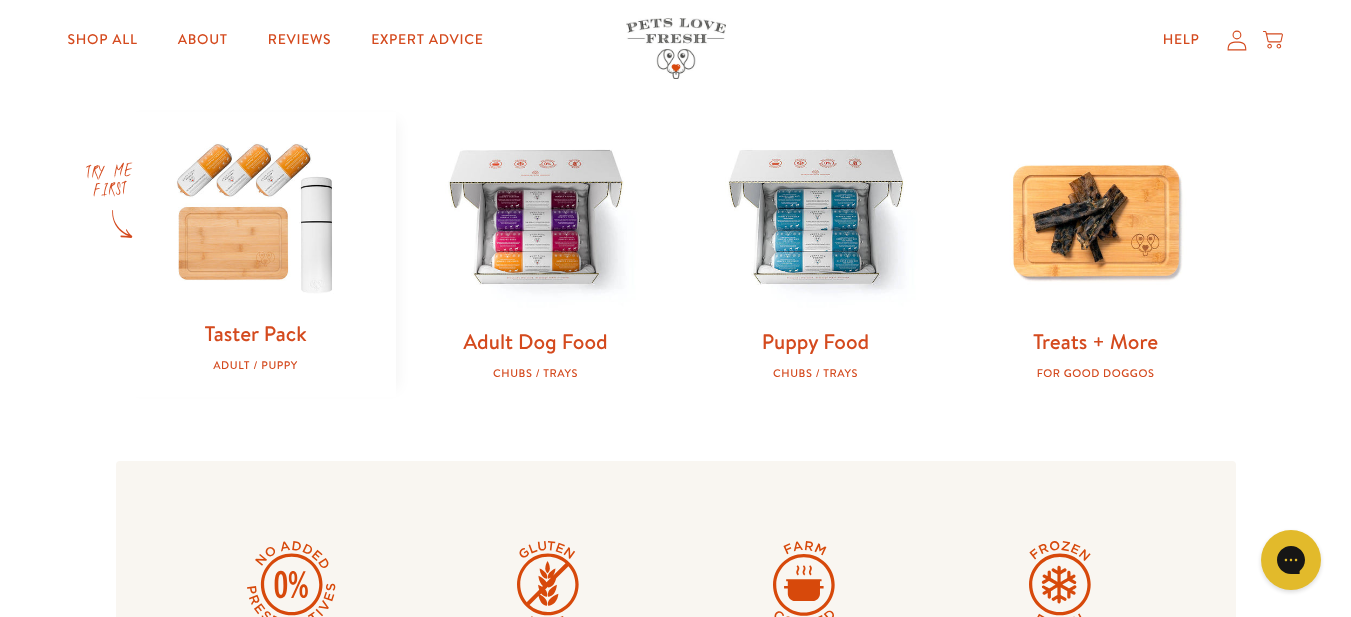 scroll, scrollTop: 600, scrollLeft: 0, axis: vertical 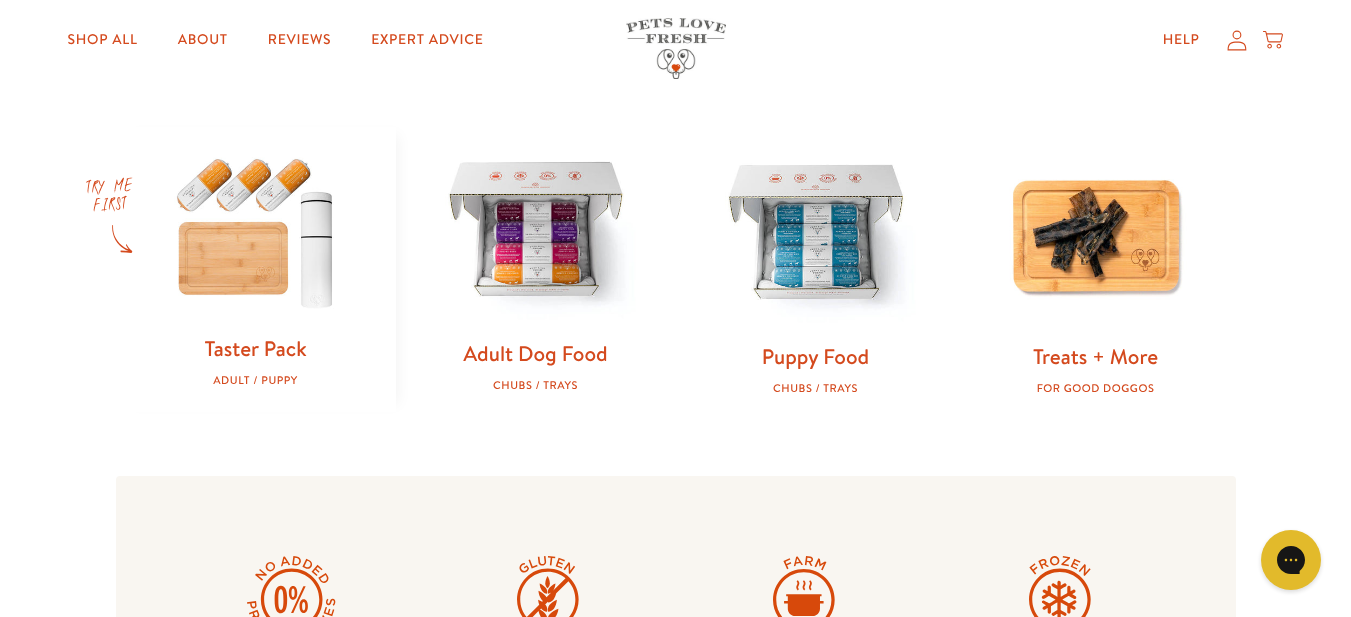 click at bounding box center (536, 232) 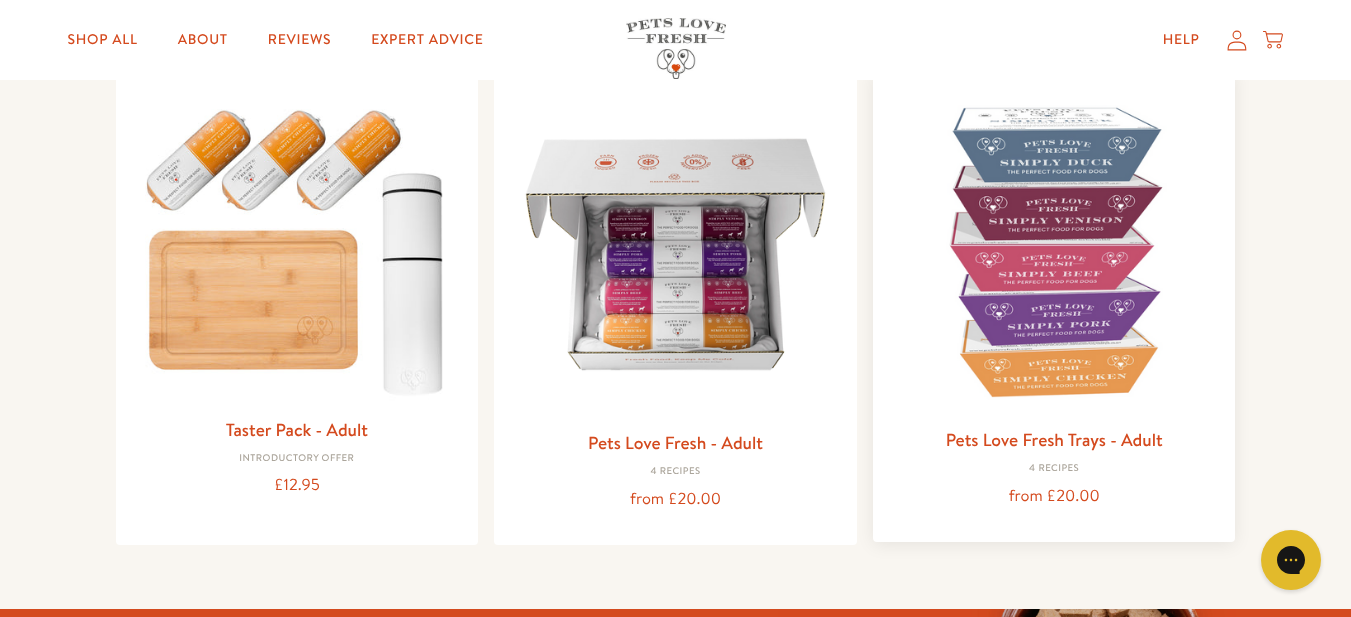 scroll, scrollTop: 200, scrollLeft: 0, axis: vertical 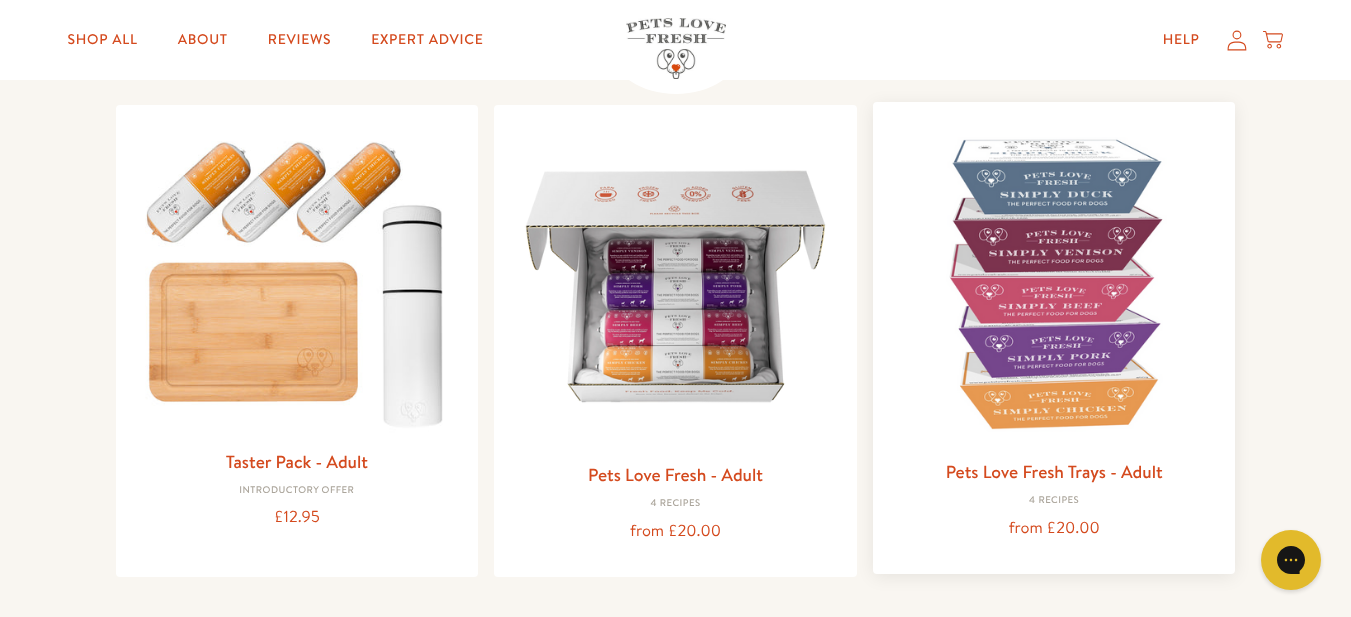 click at bounding box center [1054, 283] 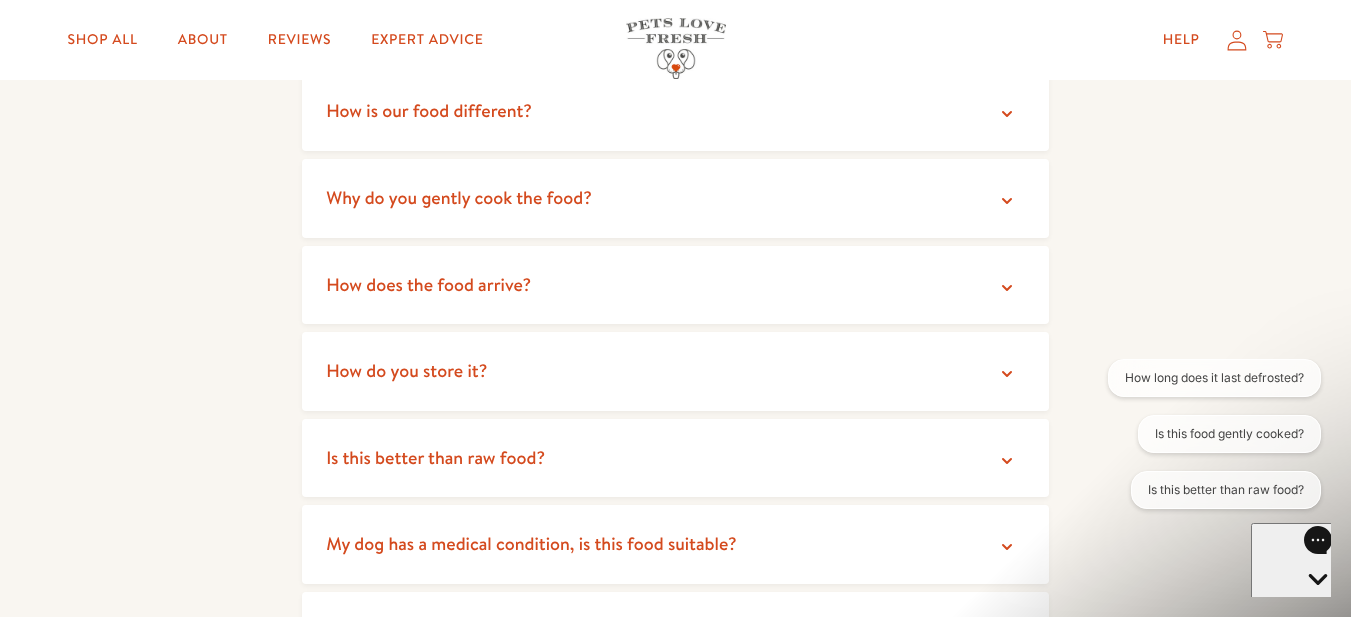 scroll, scrollTop: 3500, scrollLeft: 0, axis: vertical 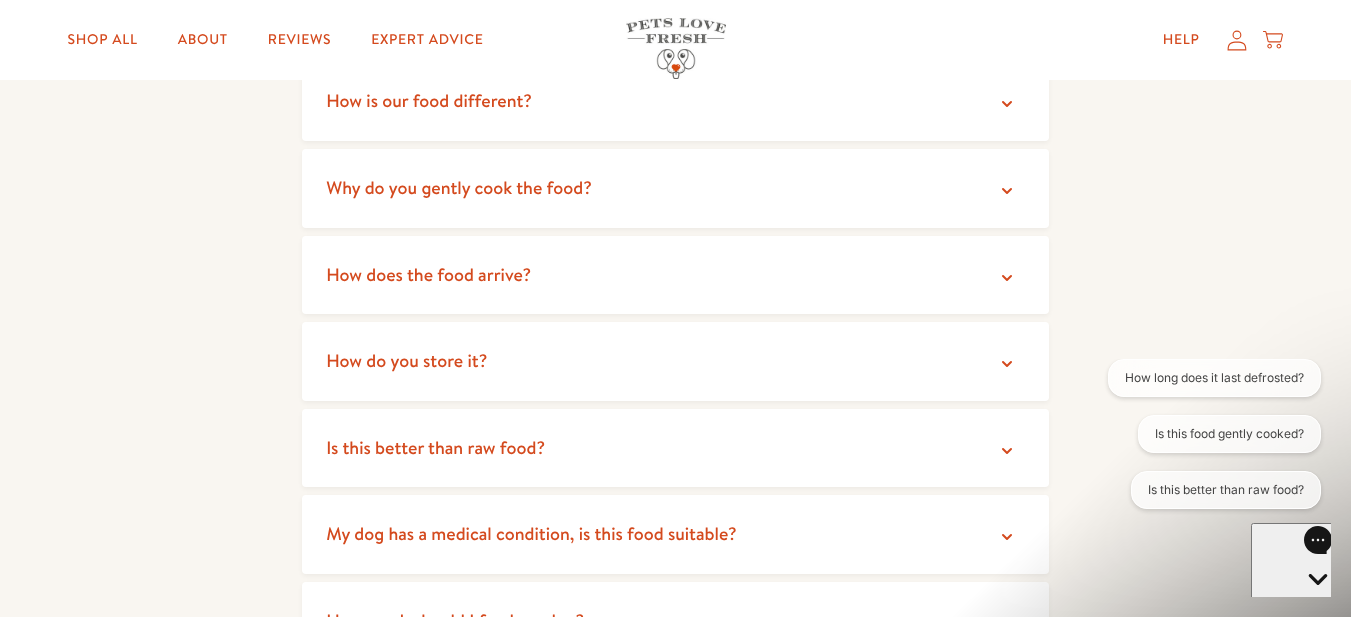 click on "How do you store it?" at bounding box center (675, 361) 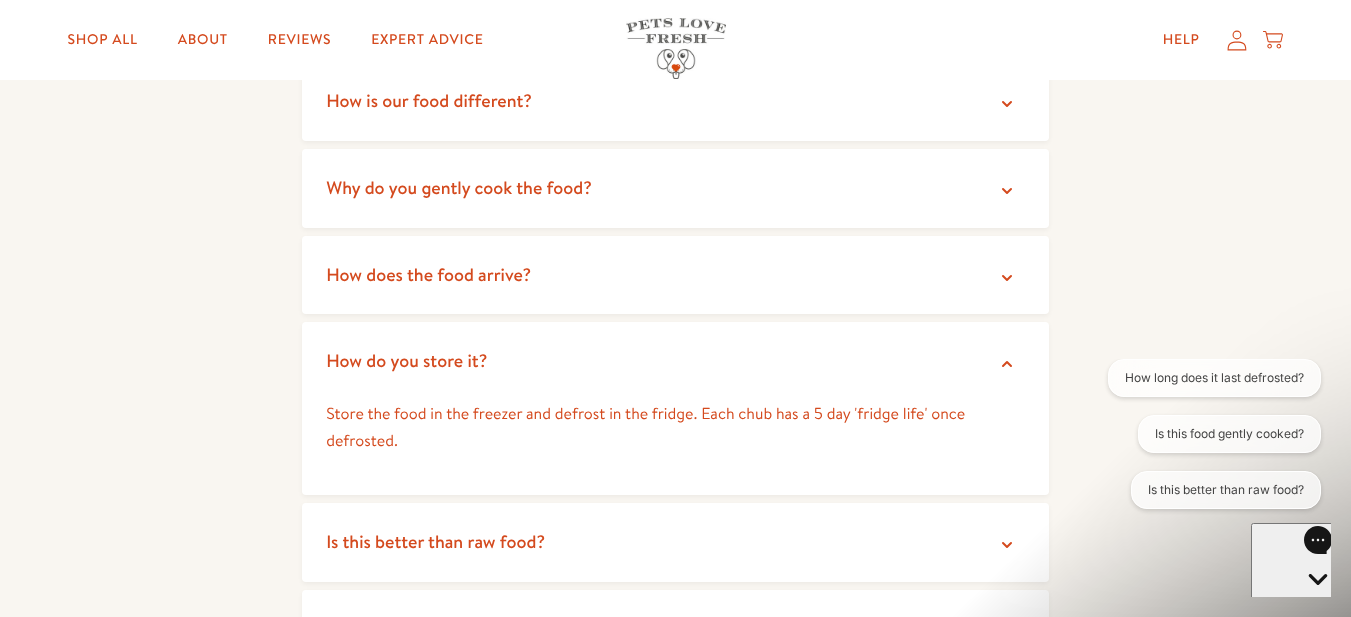 click on "How do you store it?" at bounding box center (675, 361) 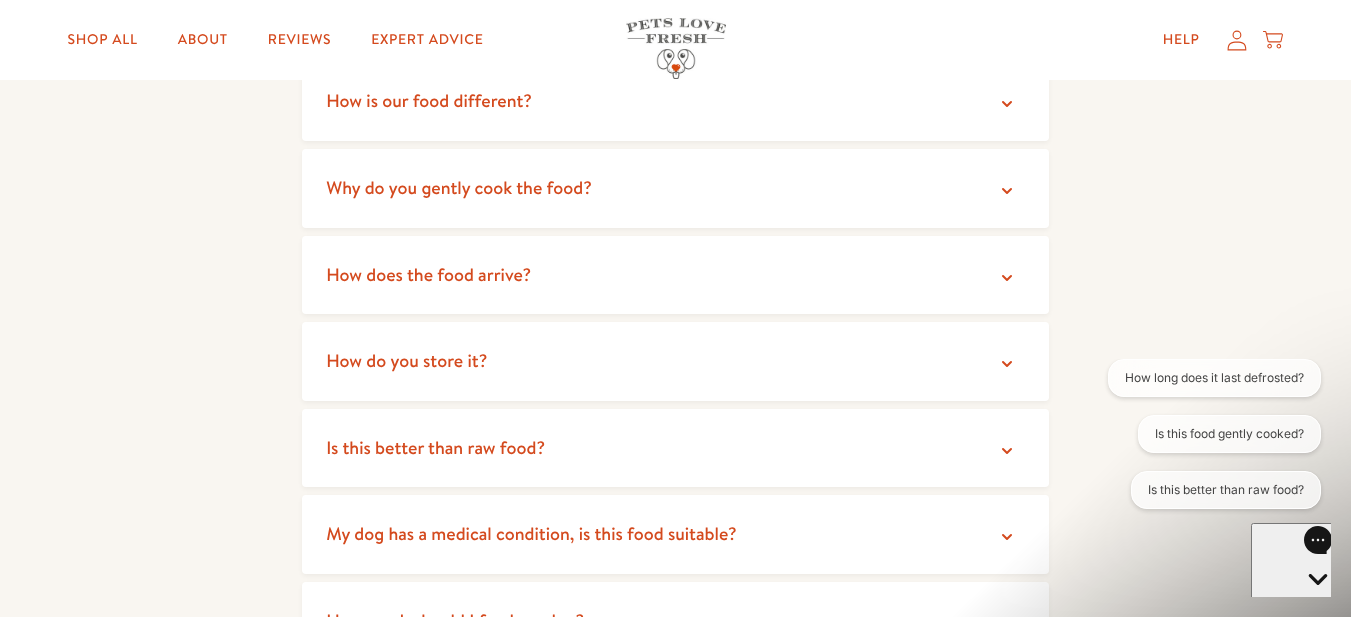 click on "Is this better than raw food?" at bounding box center (675, 448) 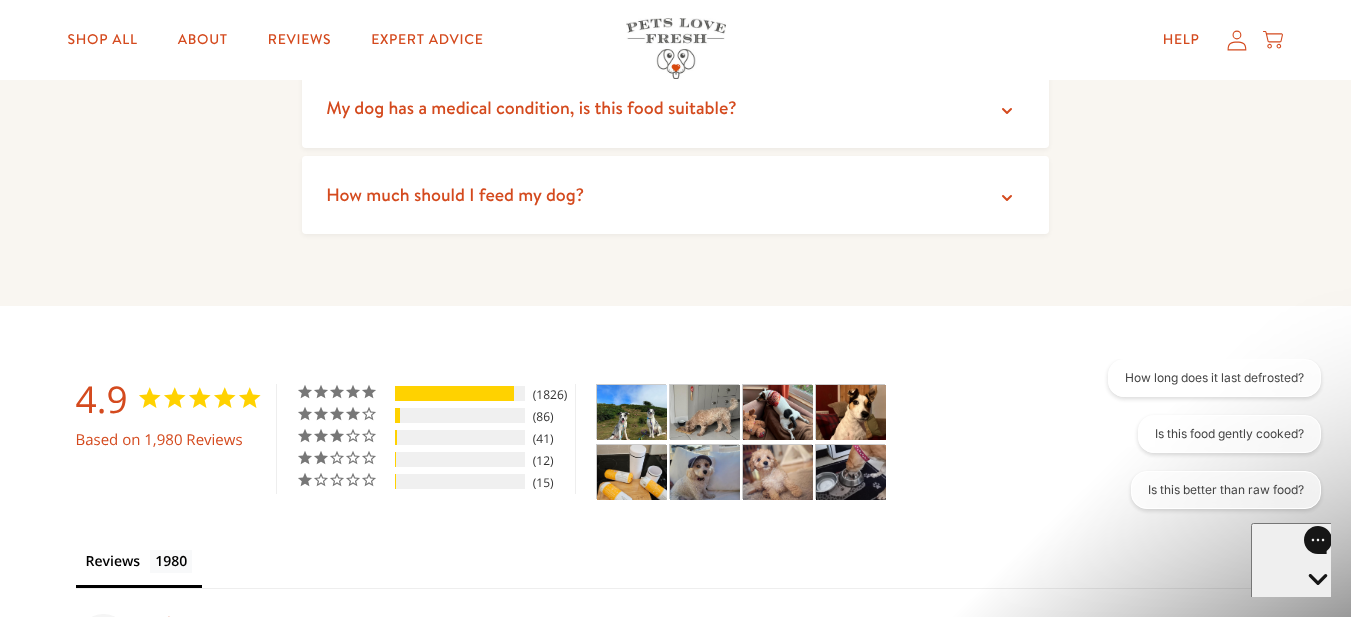 scroll, scrollTop: 4000, scrollLeft: 0, axis: vertical 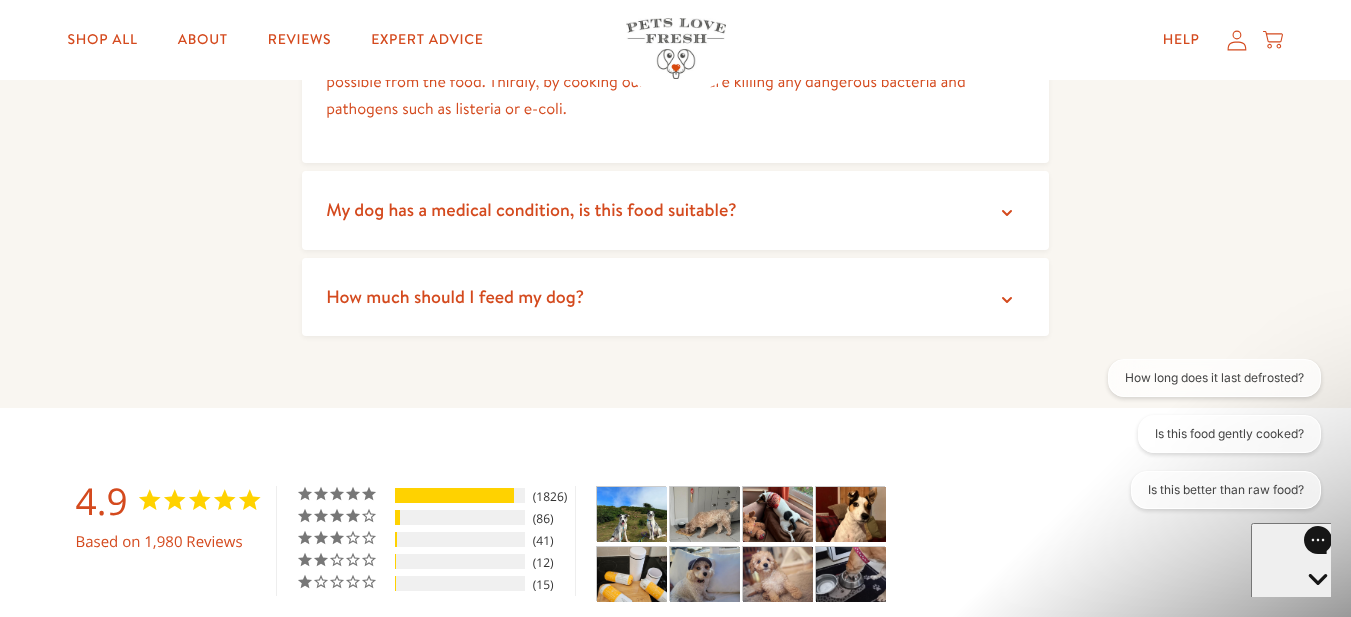 click on "How much should I feed my dog?" at bounding box center [675, 297] 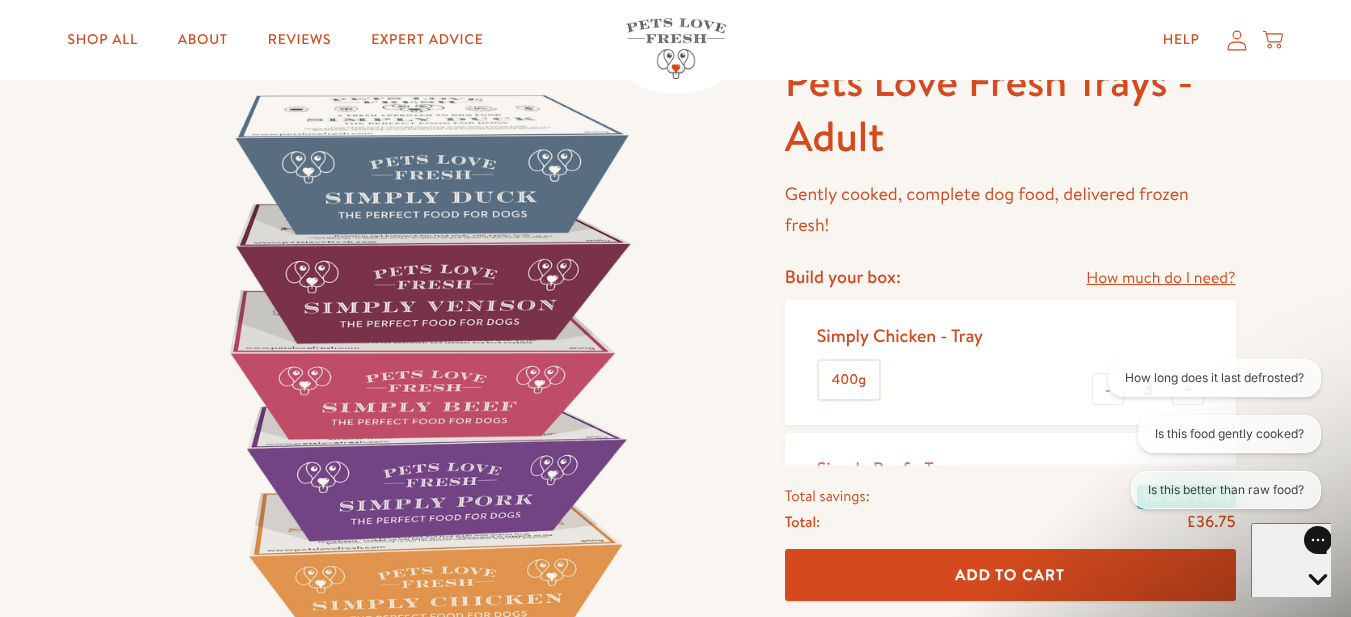 scroll, scrollTop: 100, scrollLeft: 0, axis: vertical 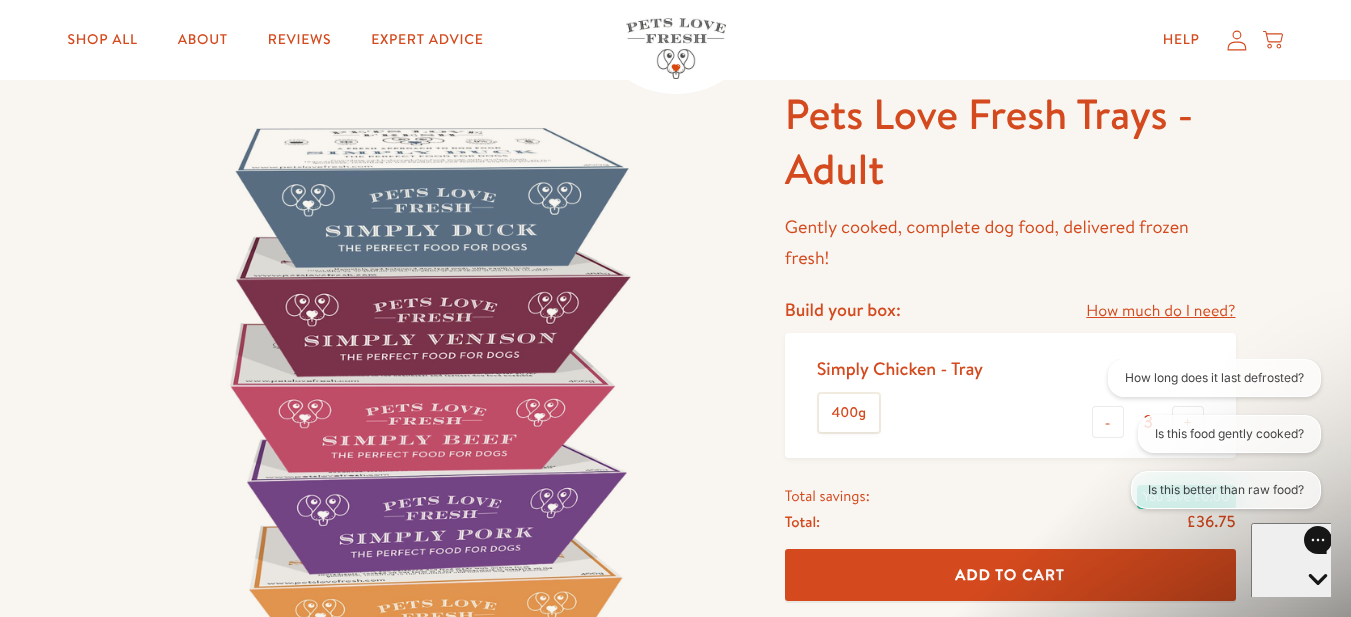 click on "How much do I need?" at bounding box center [1160, 311] 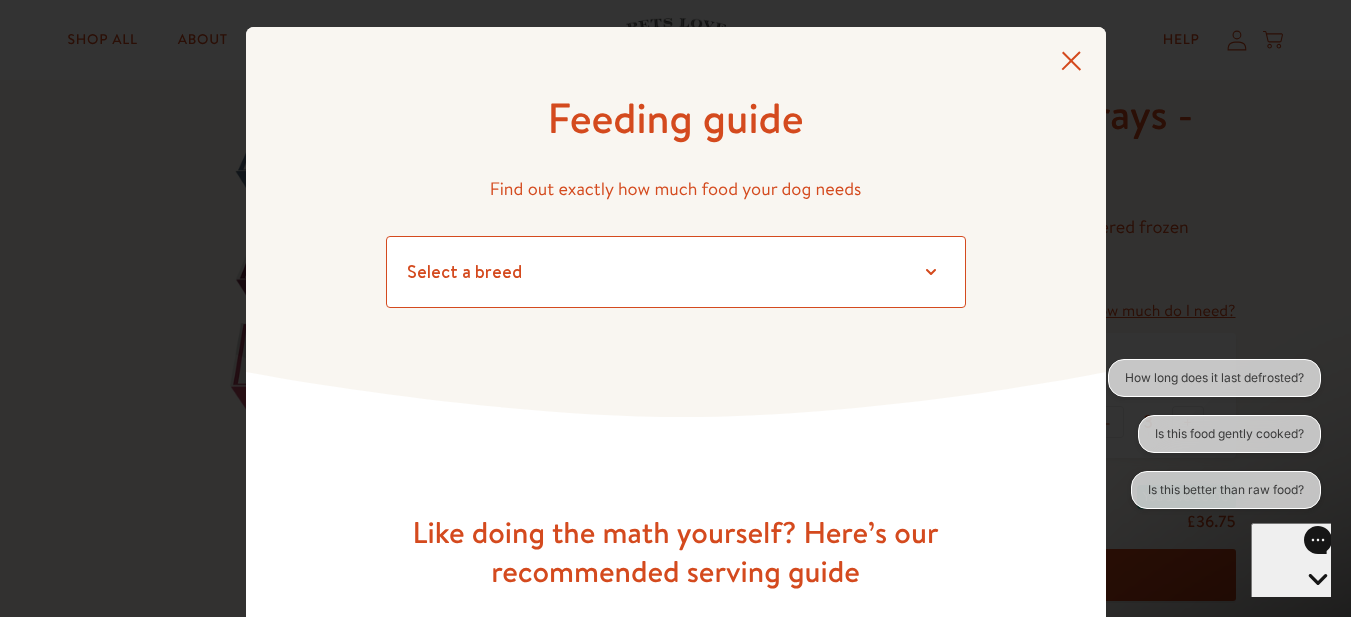 click on "Select a breed
Affenpinscher Afghan hound Airedale terrier Akita Alaskan Malamute American Staffordshire terrier American water spaniel Australian cattle dog Australian shepherd Australian terrier Basenji Basset hound Beagle Bearded collie Bedlington terrier Bernese mountain dog Bichon frise black and tan coonhound Bloodhound Border collie Border terrier Borzoi Boston terrier Bouvier des Flandres Boxer Briard Brittany Brussels griffon Bull terrier Bulldog Bullmastiff Cairn terrier Canaan dog Cavalier King Charles Spaniel Chesapeake Bay retriever Chihuahua Chinese crested Chinese shar-pei Chow chow Clumber spaniel Cocker spaniel Collie Curly-coated retriever Dachshund Dalmatian Doberman pinscher English cocker spaniel English setter English springer spaniel English toy spaniel Eskimo dog Finnish spitz Flat-coated retriever Fox terrier Foxhound French bulldog German shepherd German shorthaired pointer German wirehaired pointer Golden retriever Gordon setter Great Dane Pug" at bounding box center (676, 272) 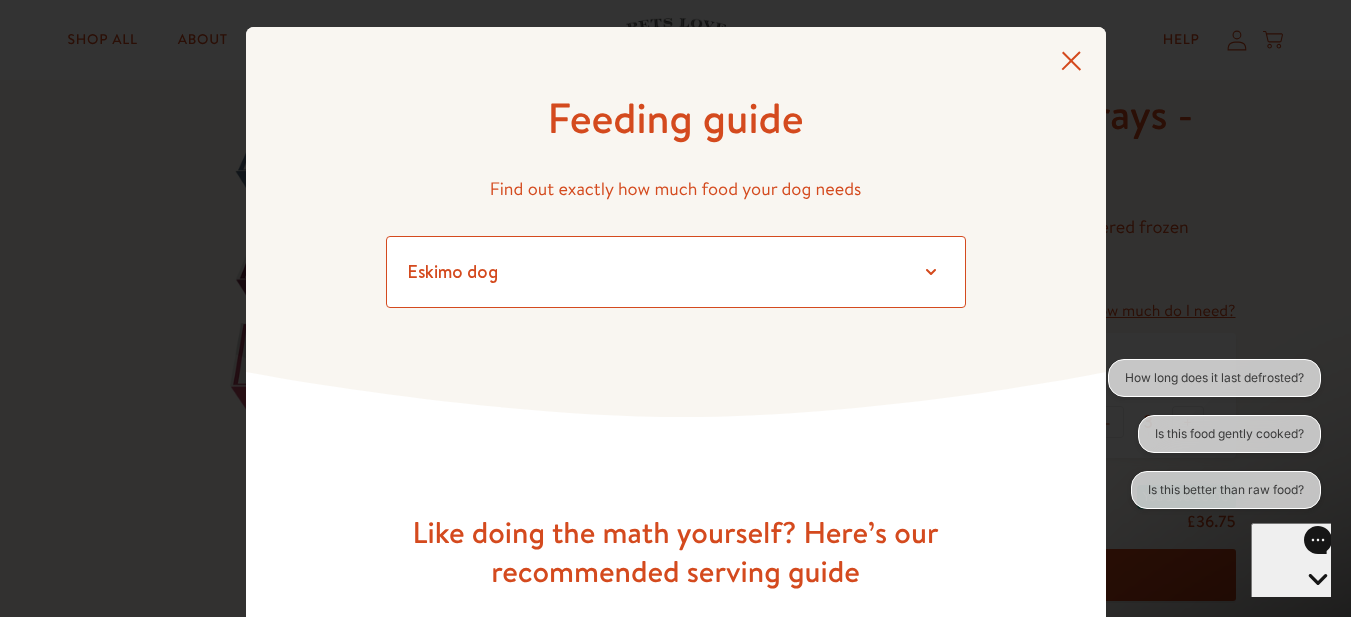 click on "Select a breed
Affenpinscher Afghan hound Airedale terrier Akita Alaskan Malamute American Staffordshire terrier American water spaniel Australian cattle dog Australian shepherd Australian terrier Basenji Basset hound Beagle Bearded collie Bedlington terrier Bernese mountain dog Bichon frise black and tan coonhound Bloodhound Border collie Border terrier Borzoi Boston terrier Bouvier des Flandres Boxer Briard Brittany Brussels griffon Bull terrier Bulldog Bullmastiff Cairn terrier Canaan dog Cavalier King Charles Spaniel Chesapeake Bay retriever Chihuahua Chinese crested Chinese shar-pei Chow chow Clumber spaniel Cocker spaniel Collie Curly-coated retriever Dachshund Dalmatian Doberman pinscher English cocker spaniel English setter English springer spaniel English toy spaniel Eskimo dog Finnish spitz Flat-coated retriever Fox terrier Foxhound French bulldog German shepherd German shorthaired pointer German wirehaired pointer Golden retriever Gordon setter Great Dane Pug" at bounding box center (676, 272) 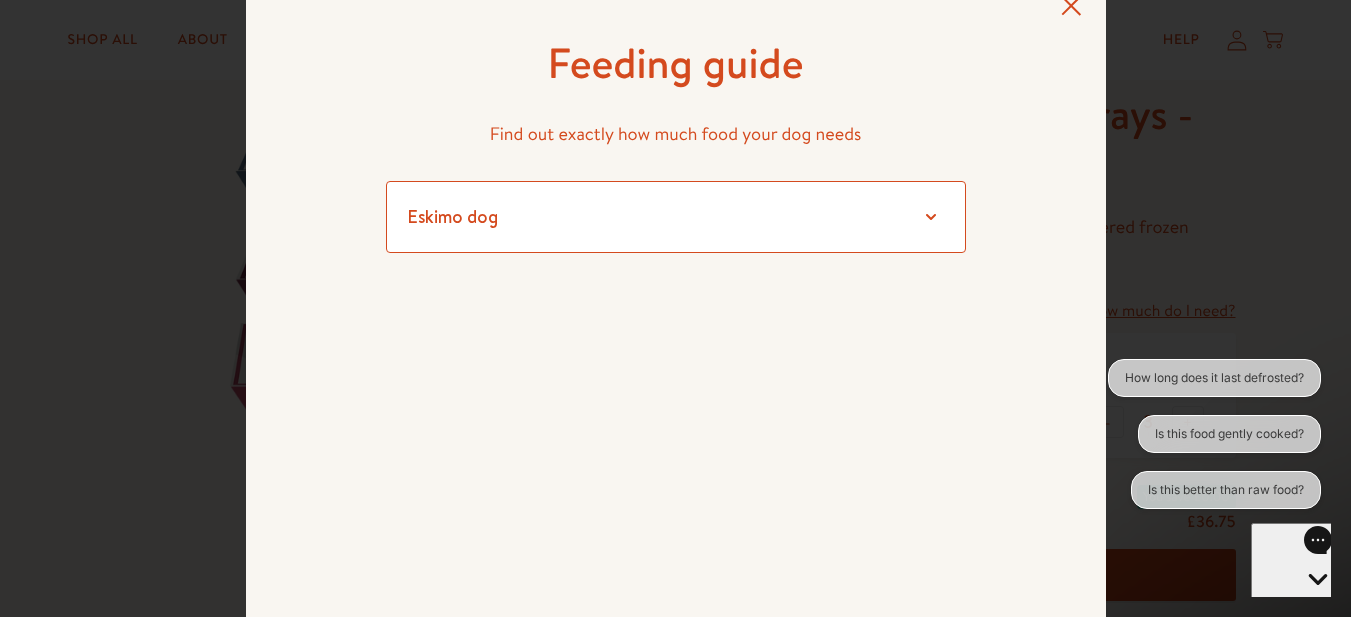 scroll, scrollTop: 100, scrollLeft: 0, axis: vertical 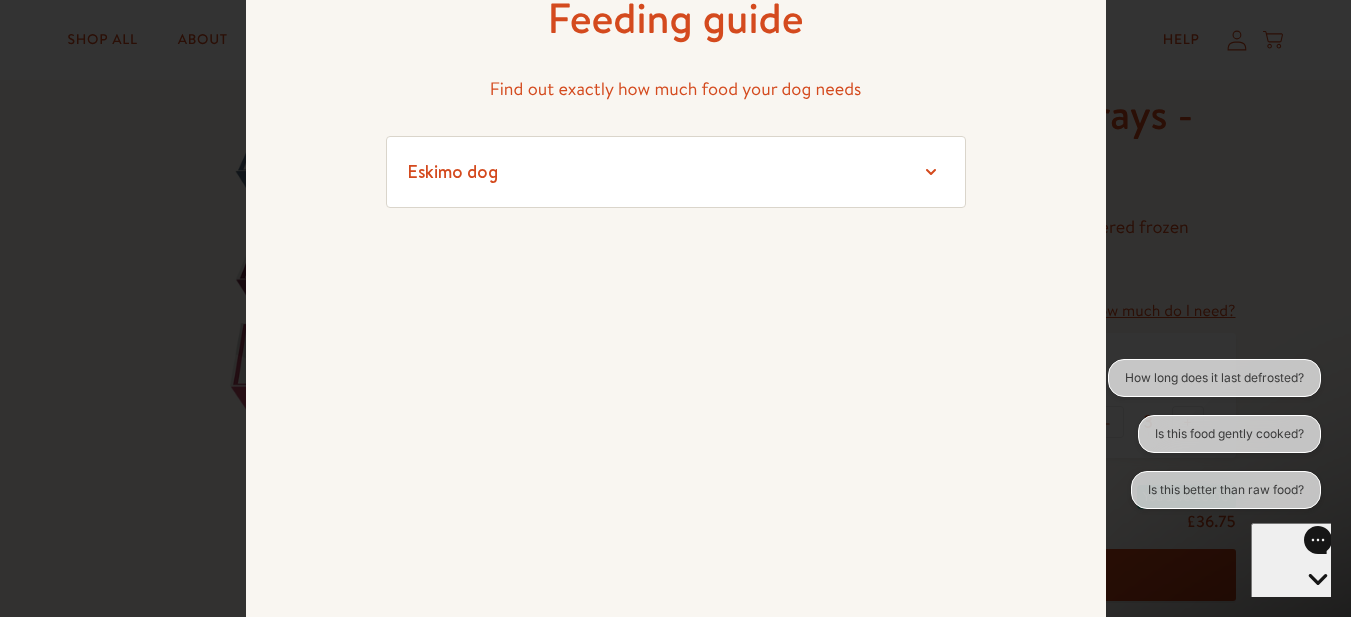 click at bounding box center (676, 352) 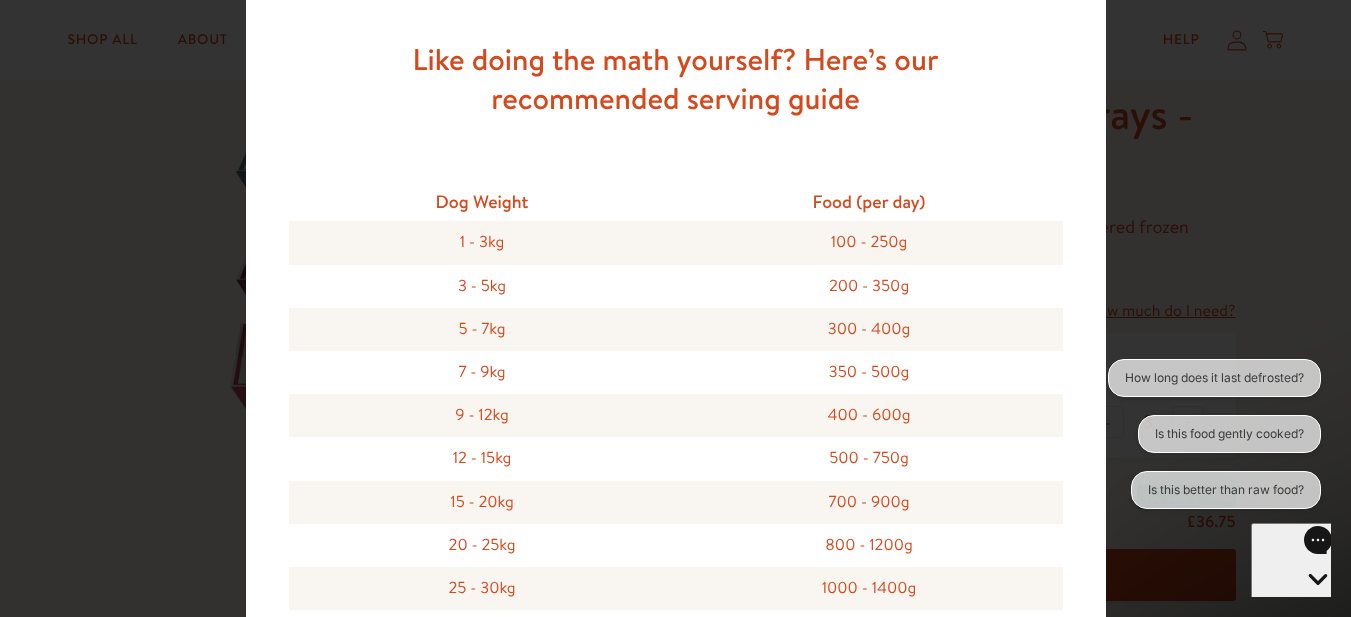 scroll, scrollTop: 1000, scrollLeft: 0, axis: vertical 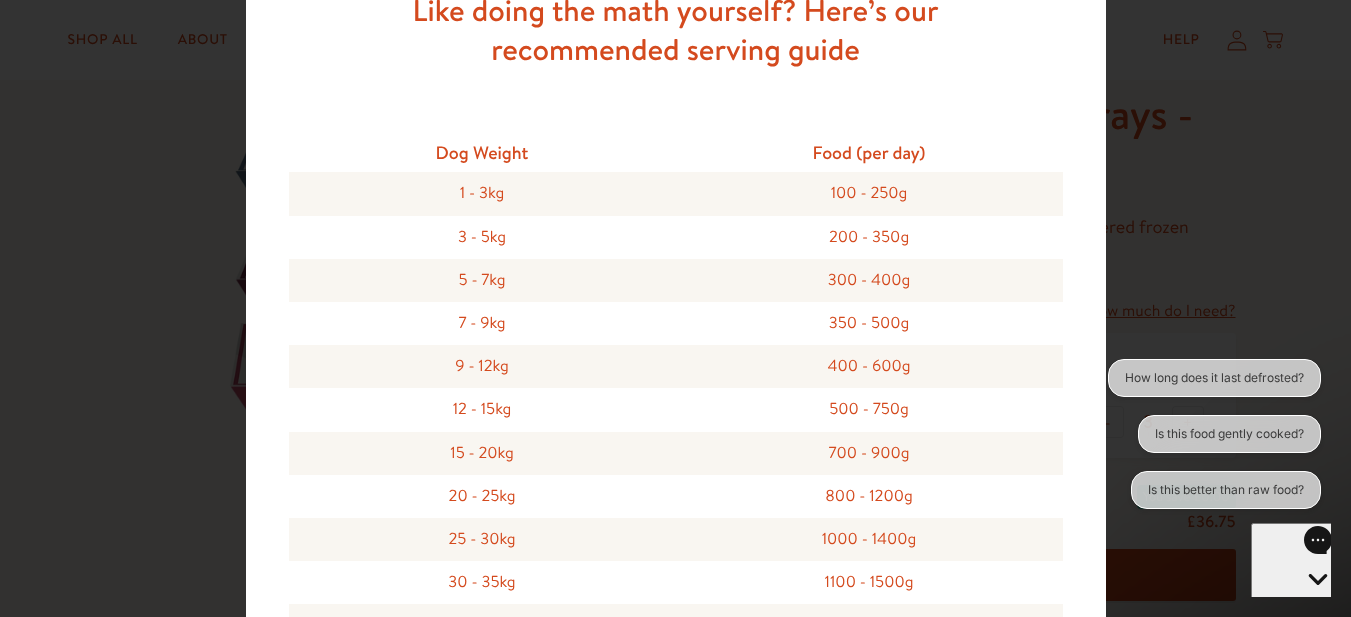 type on "-1" 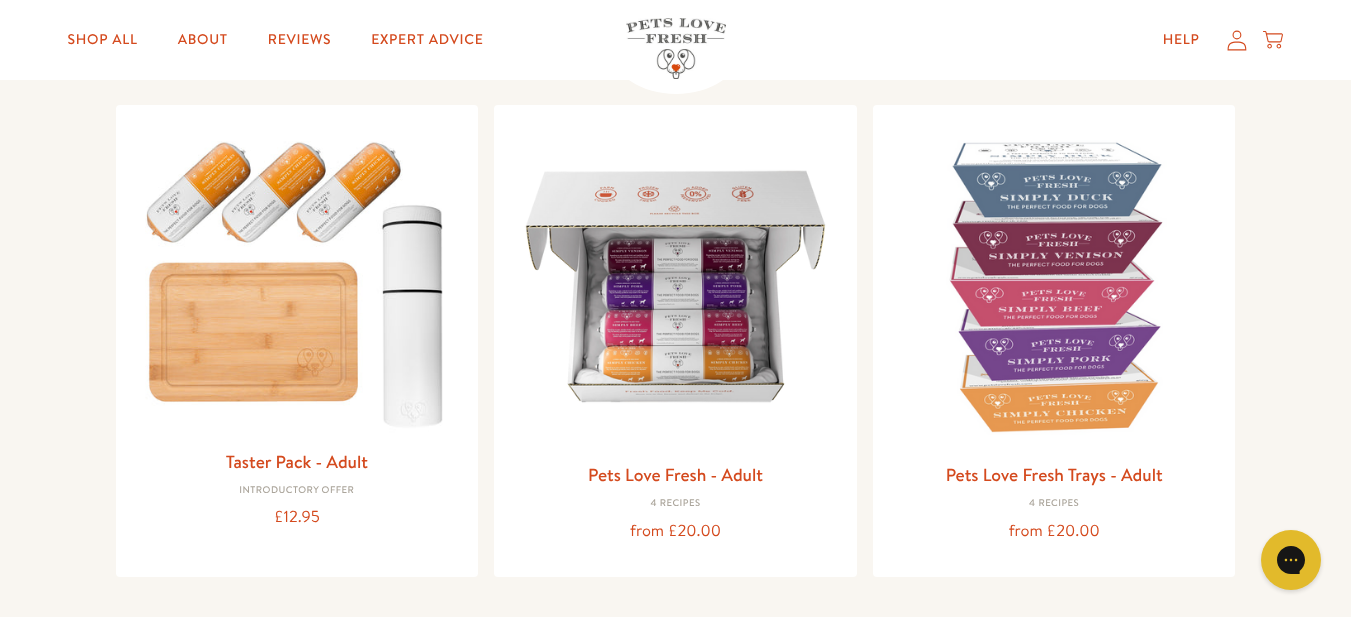 scroll, scrollTop: 0, scrollLeft: 0, axis: both 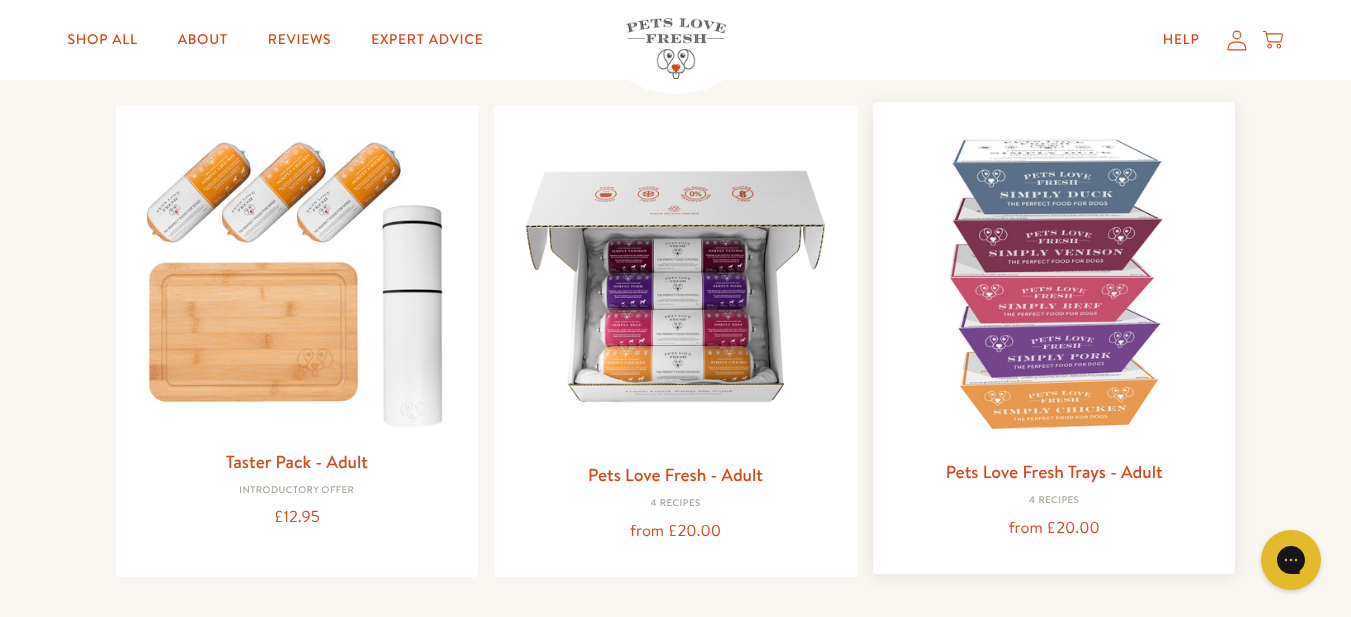 click at bounding box center [1054, 283] 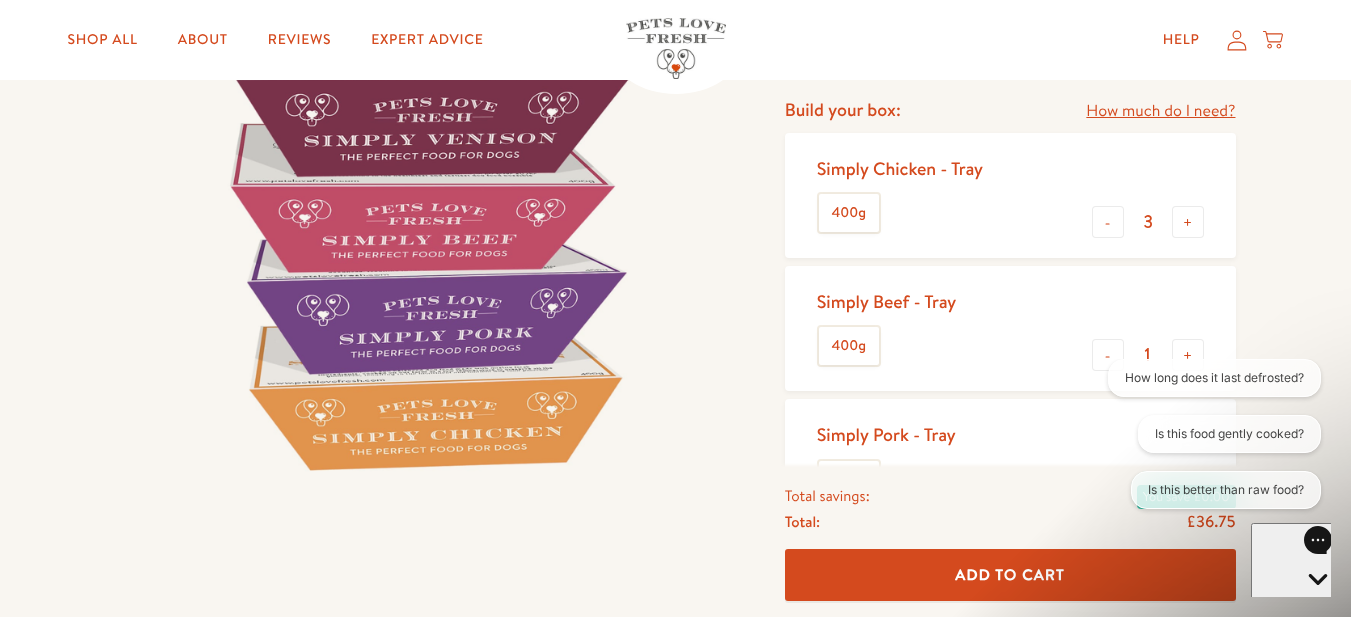 scroll, scrollTop: 0, scrollLeft: 0, axis: both 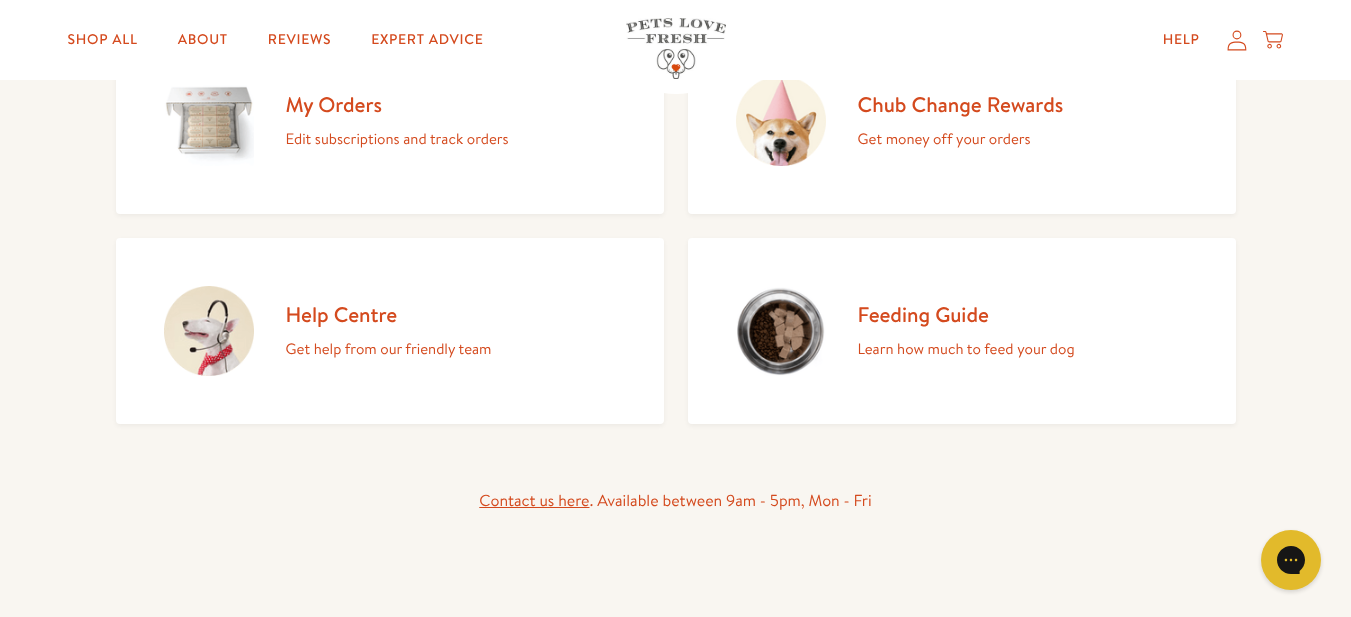 click on "Edit subscriptions and track orders" at bounding box center (397, 139) 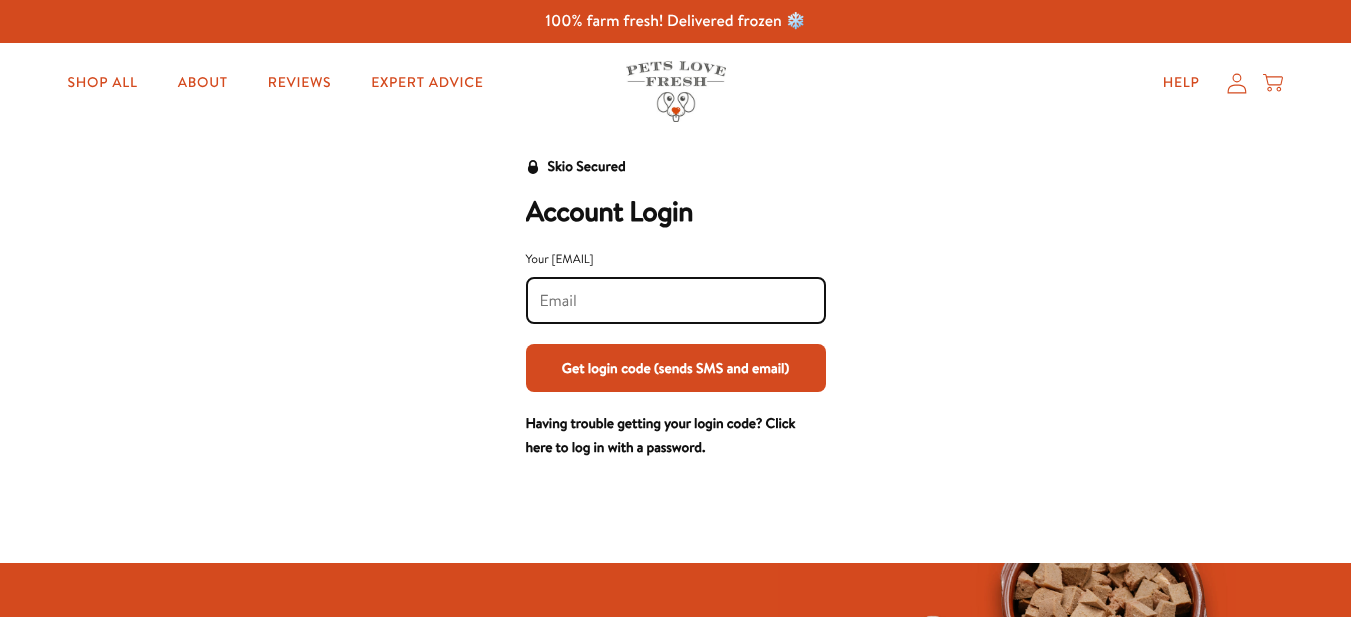scroll, scrollTop: 0, scrollLeft: 0, axis: both 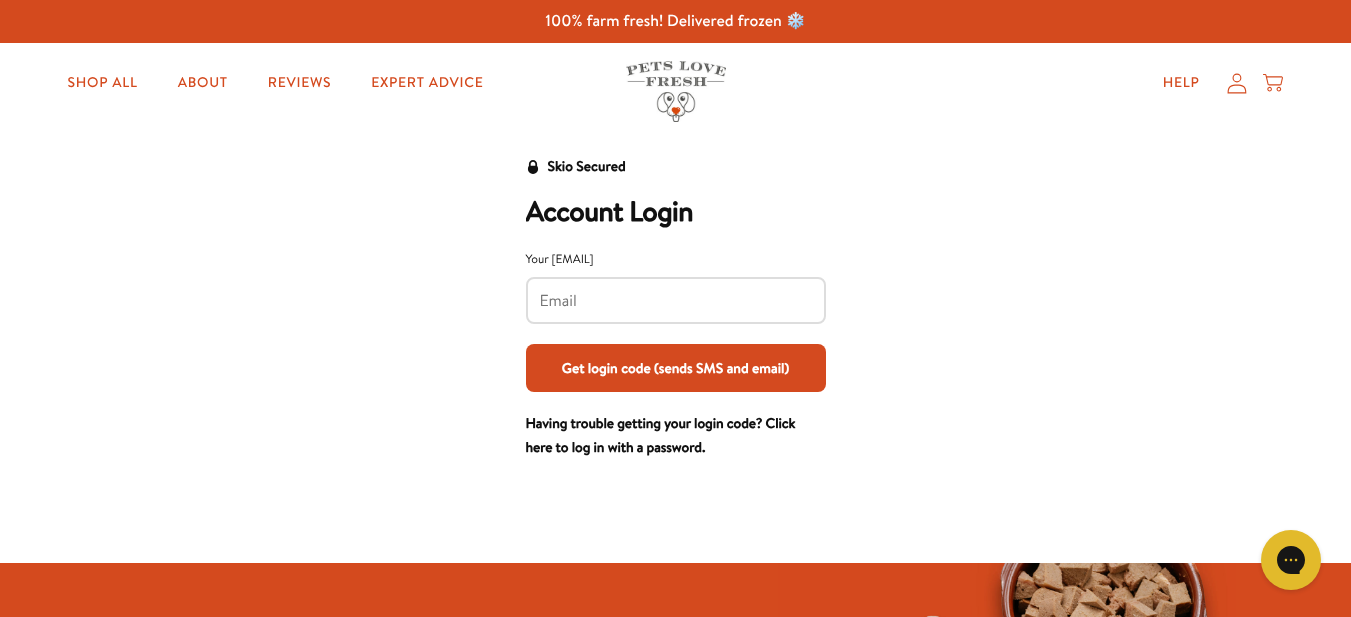 click at bounding box center (676, 300) 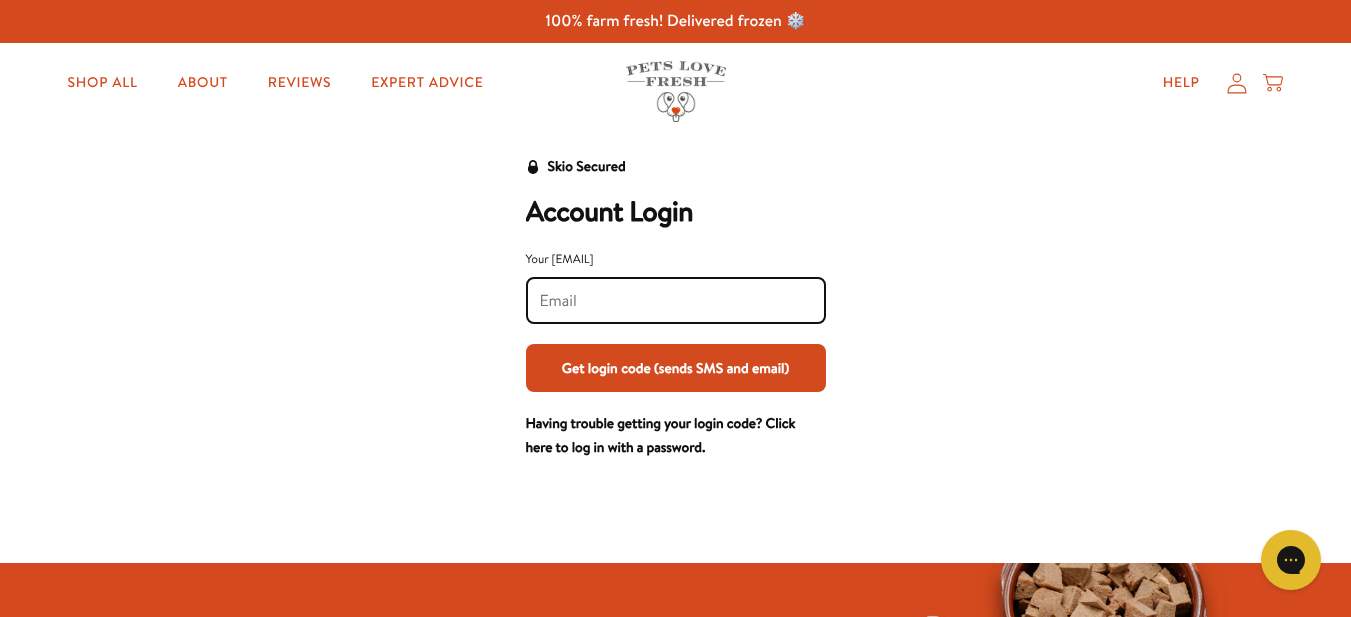 type on "oldnag72@gmail.com" 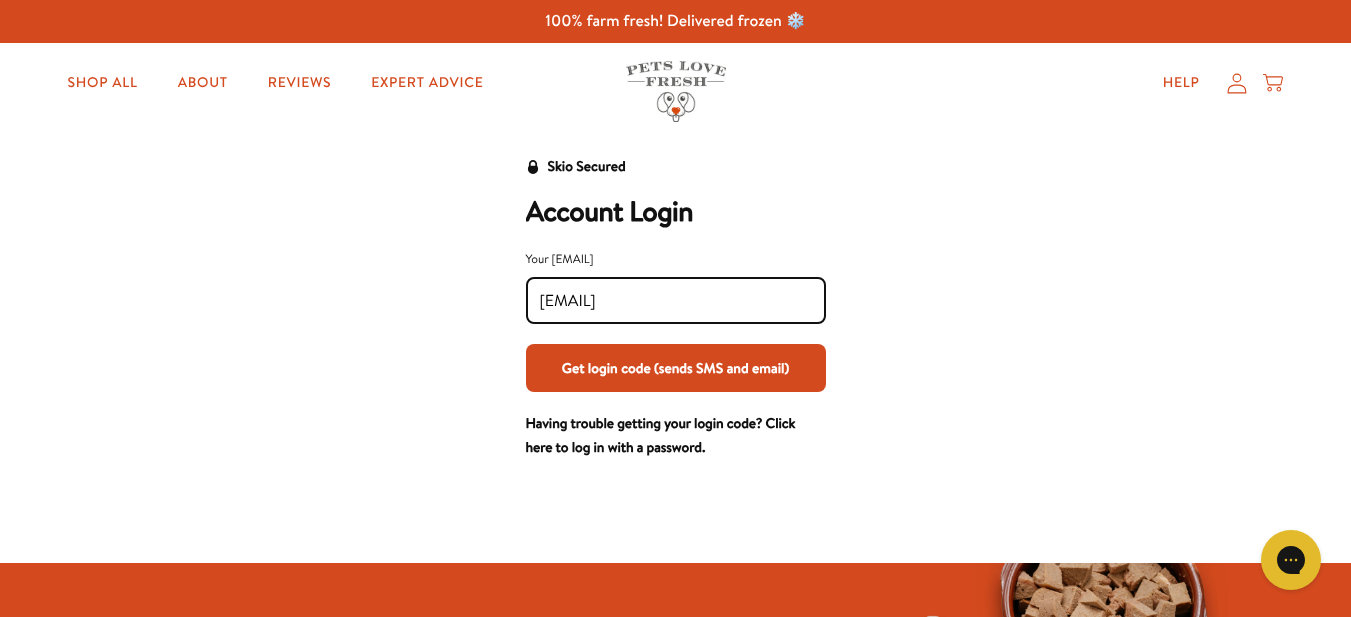 click on "Get login code (sends SMS and email)" at bounding box center [676, 368] 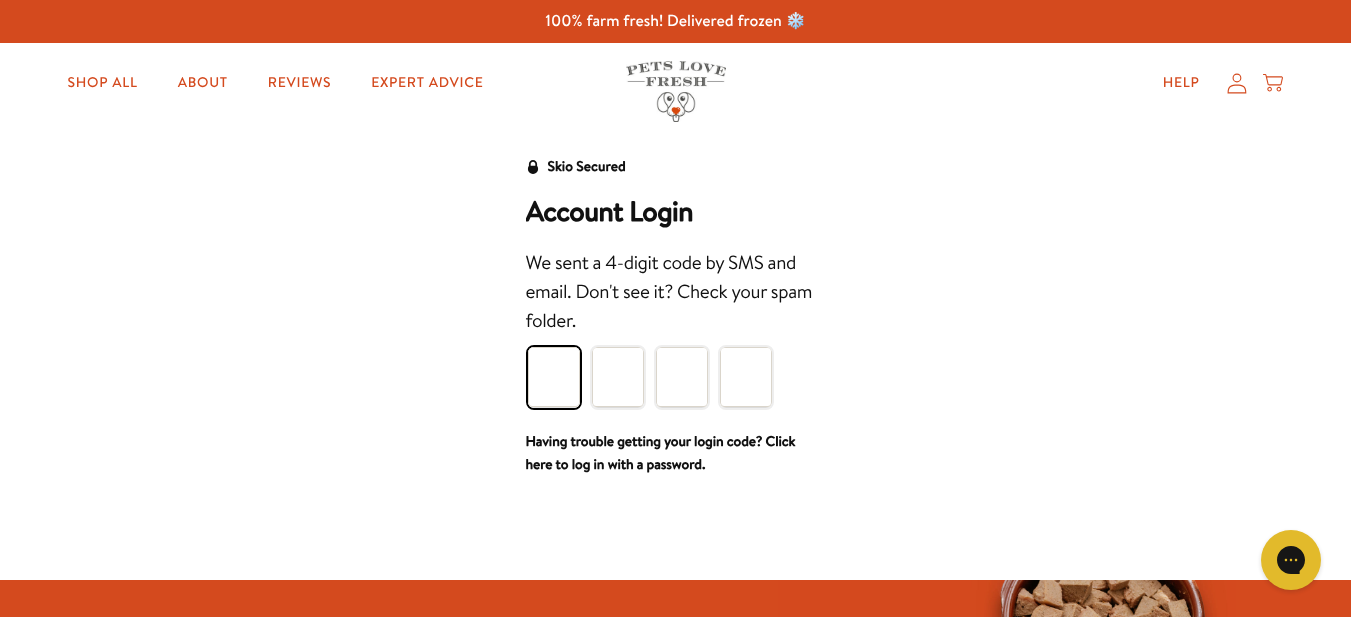 type on "4" 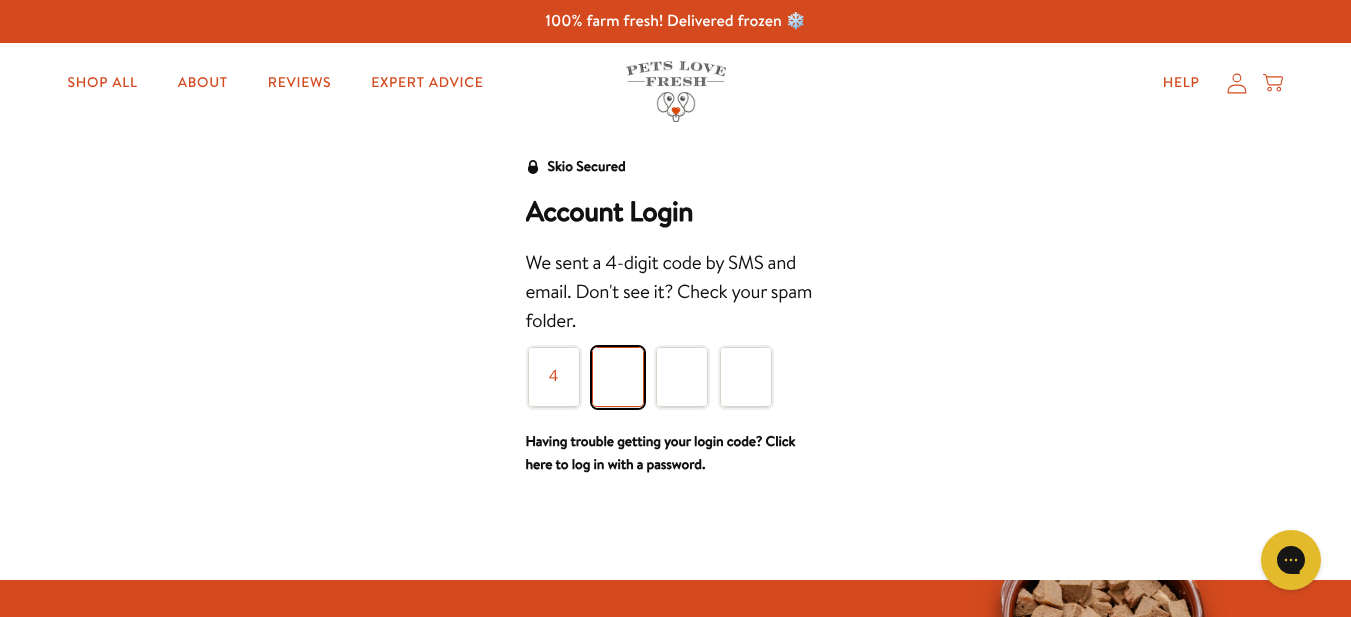 type on "6" 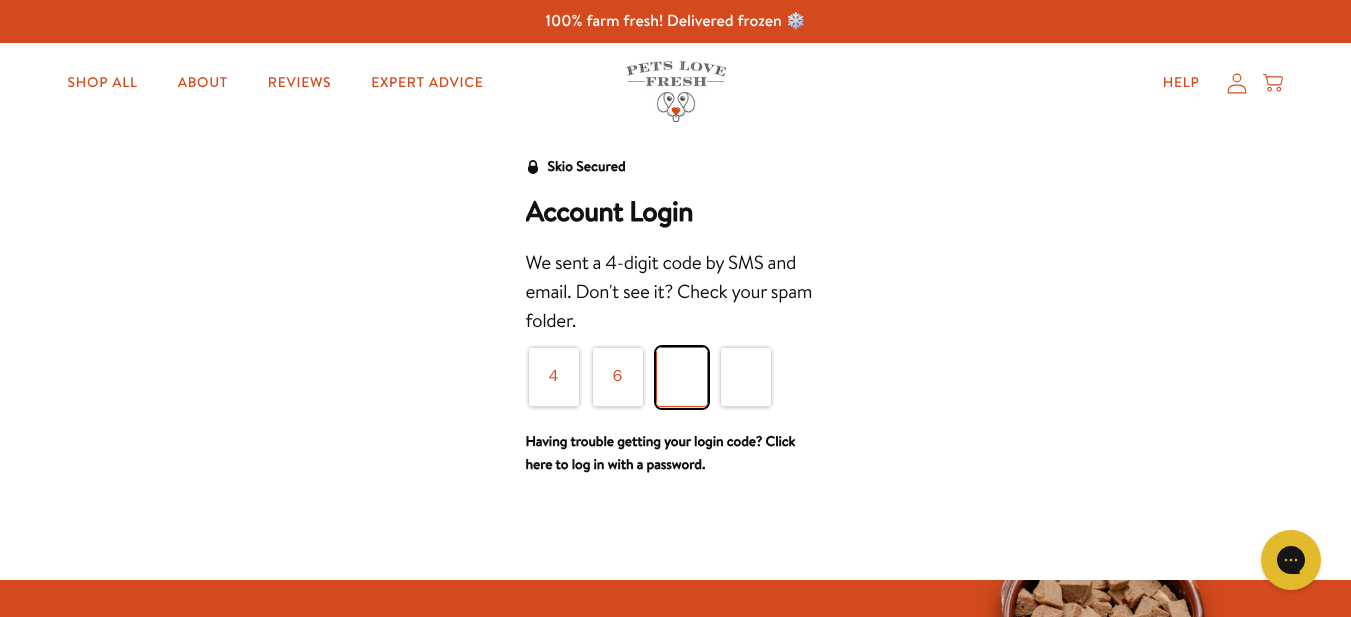 type on "4" 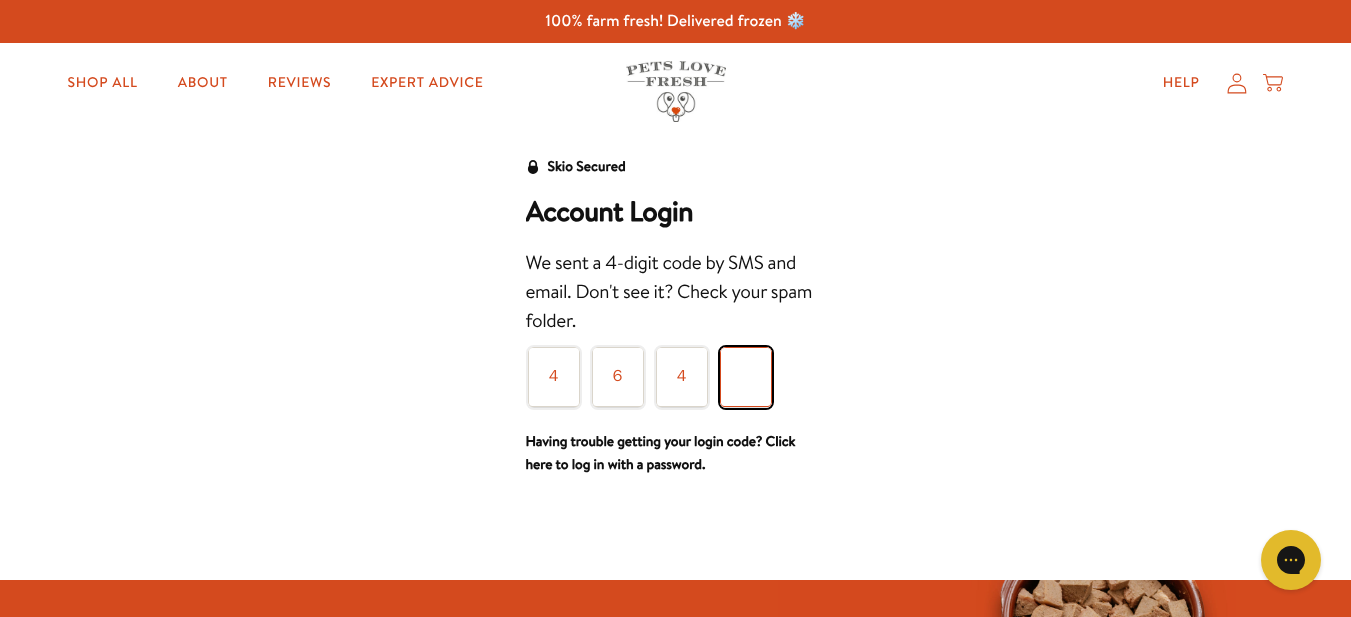 type on "2" 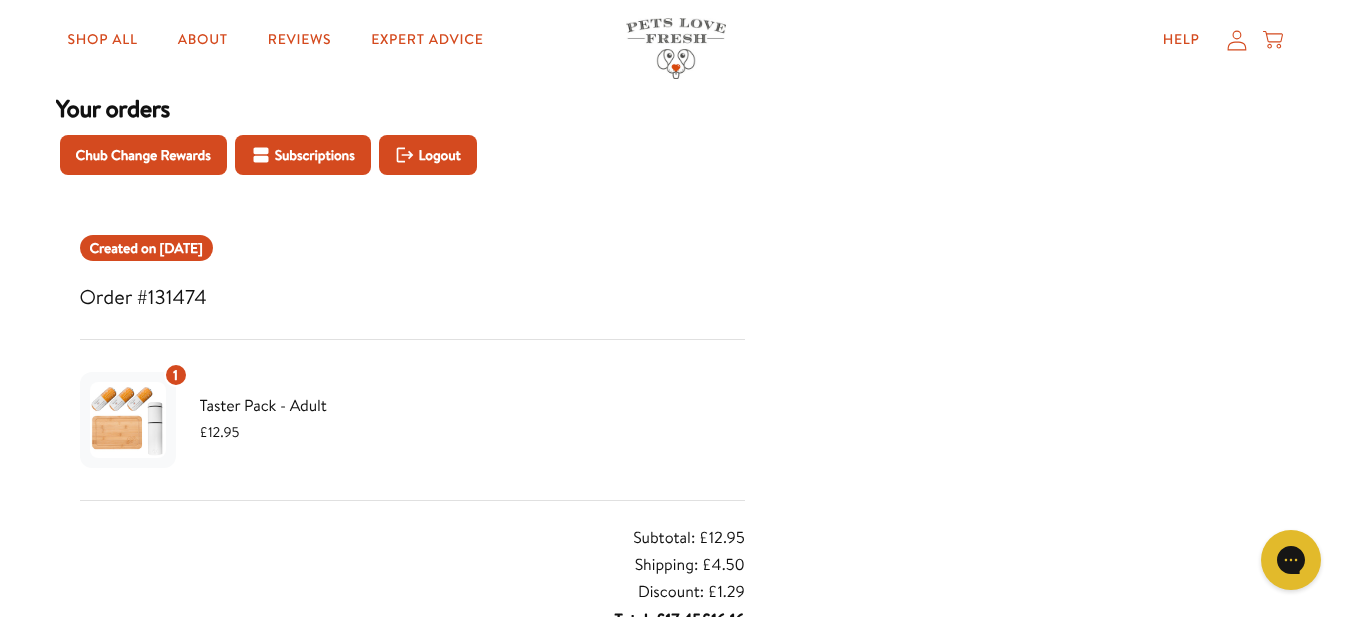 scroll, scrollTop: 100, scrollLeft: 0, axis: vertical 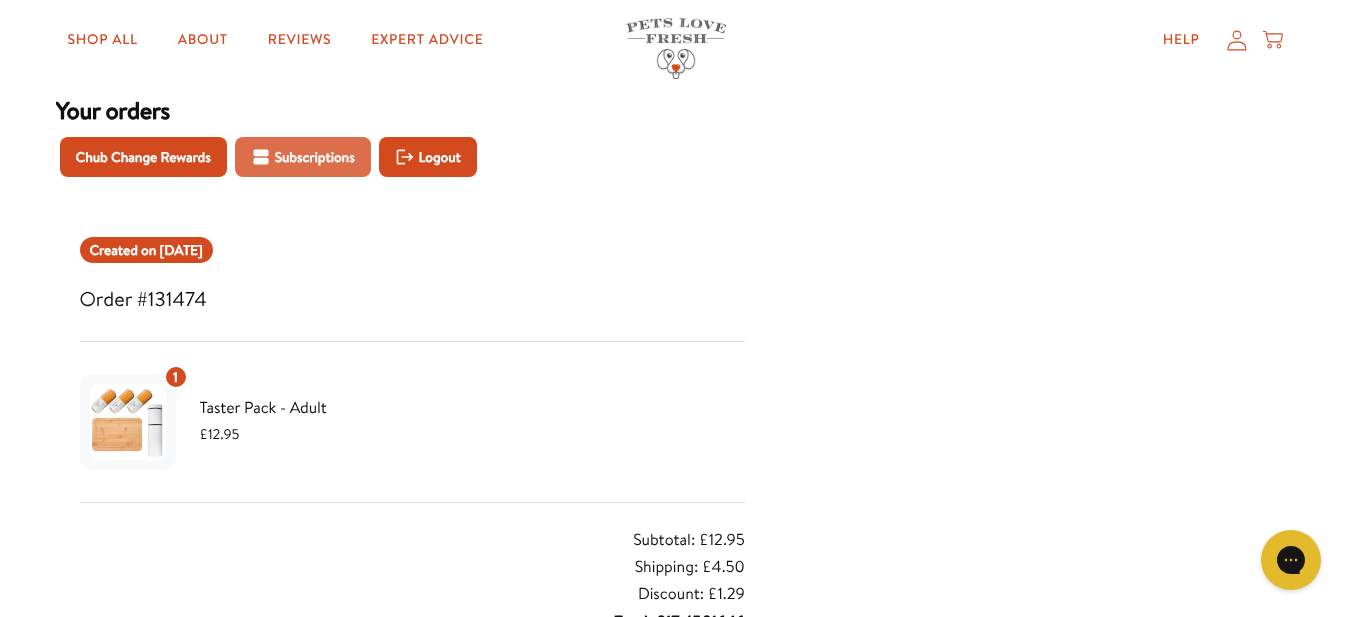 click on "Subscriptions" at bounding box center [303, 157] 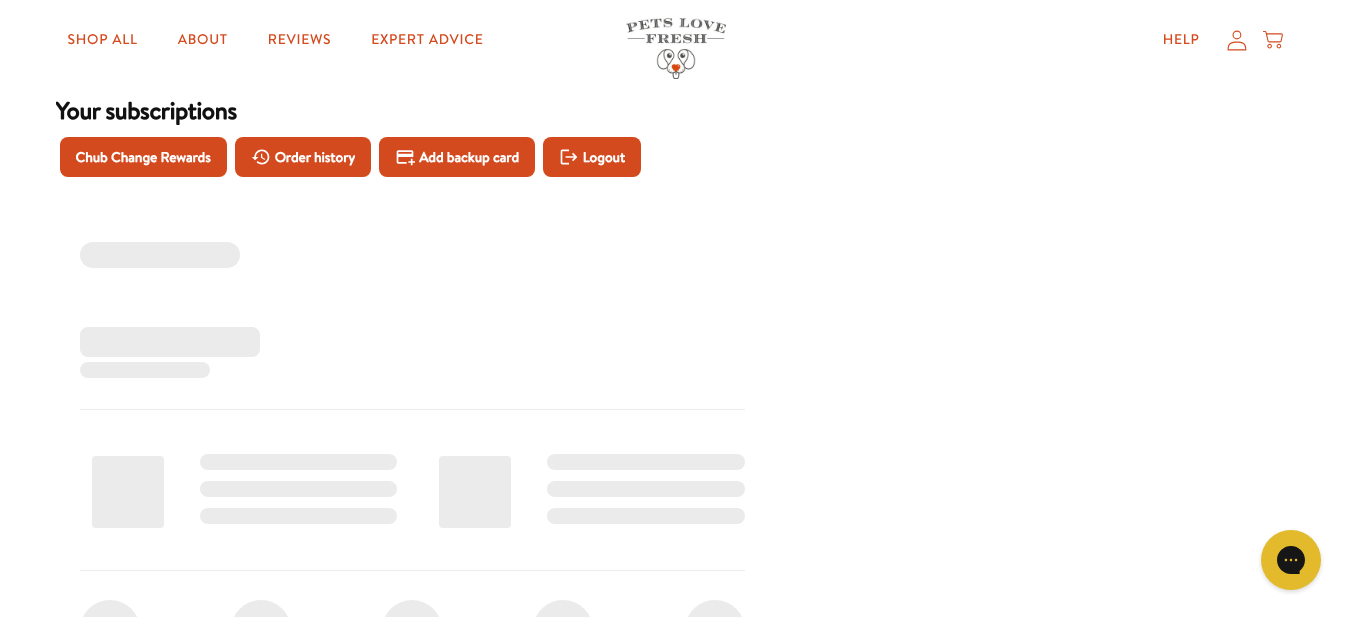 scroll, scrollTop: 0, scrollLeft: 0, axis: both 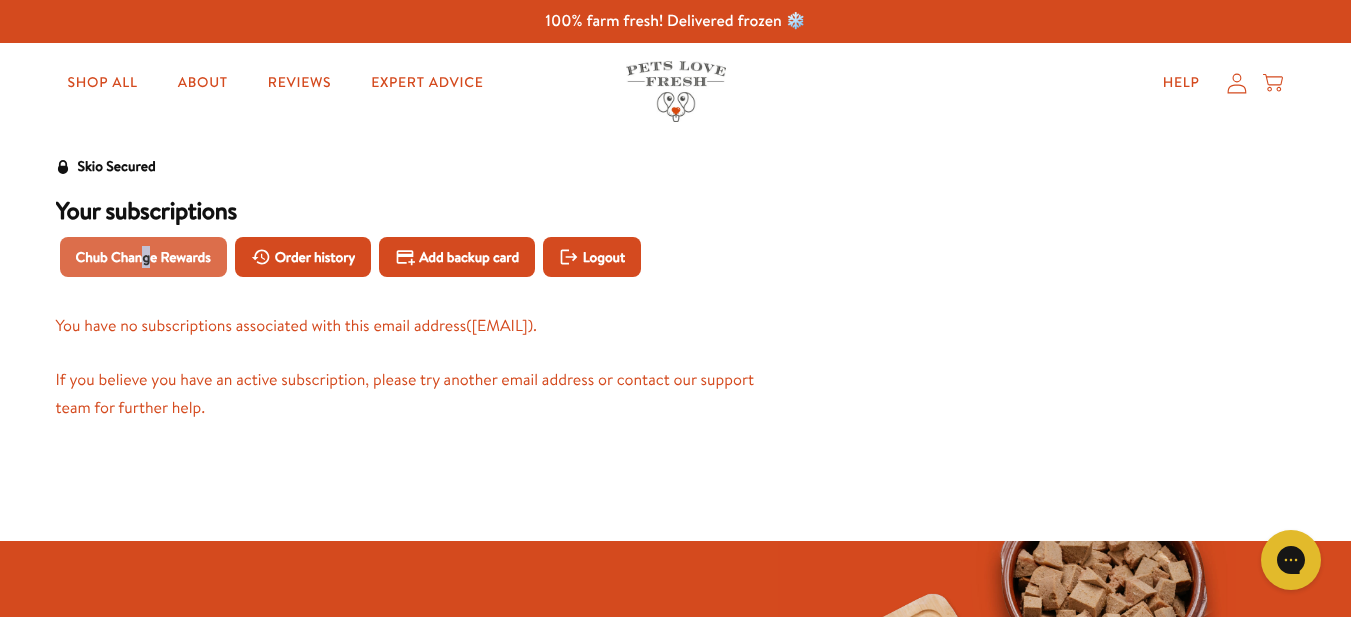 click on "Chub Change Rewards" at bounding box center [143, 257] 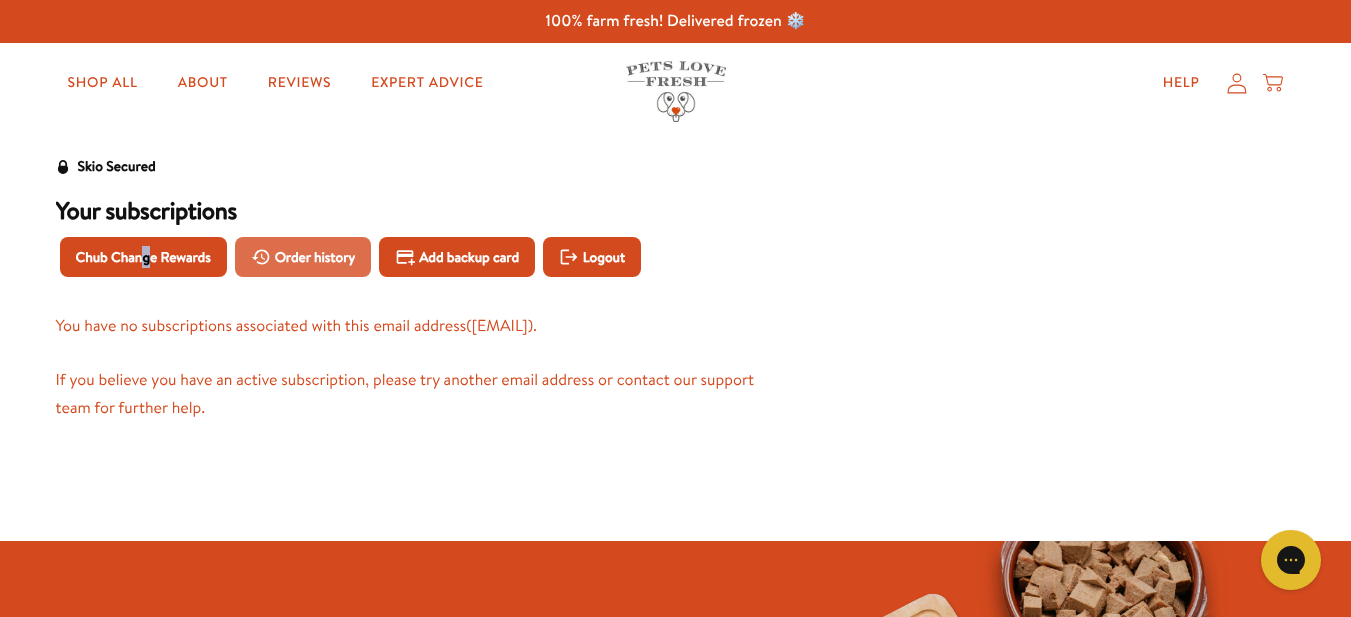 click on "Order history" at bounding box center (303, 257) 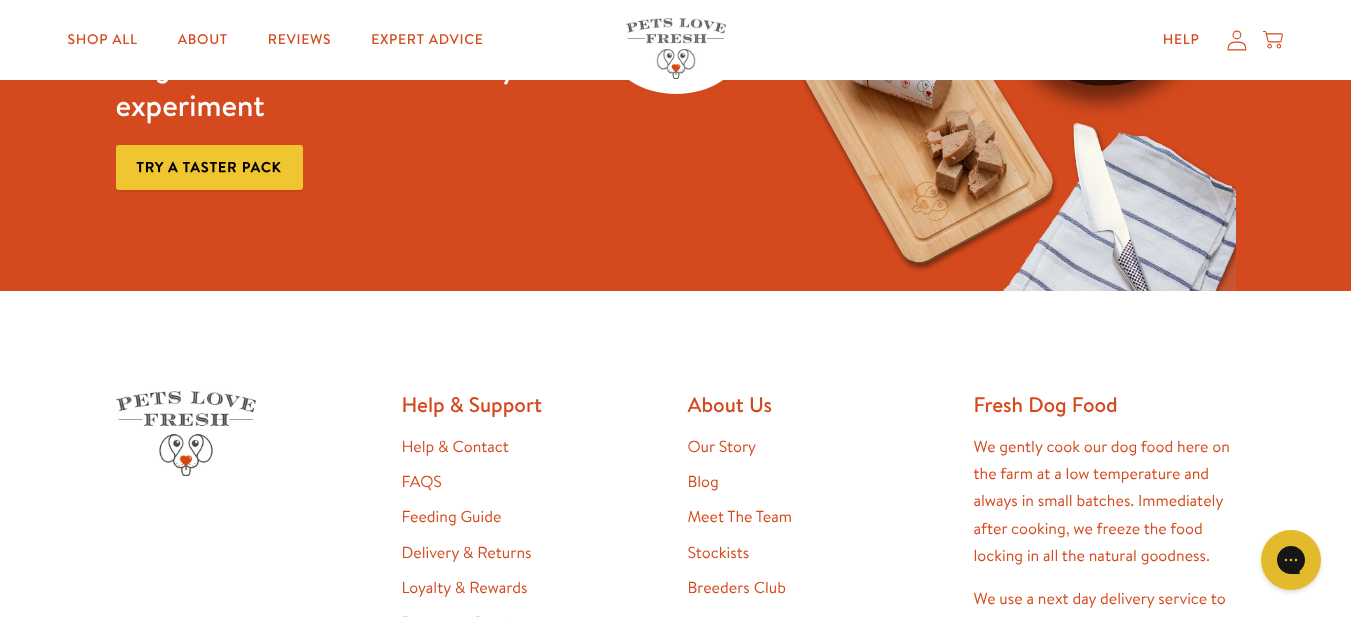scroll, scrollTop: 900, scrollLeft: 0, axis: vertical 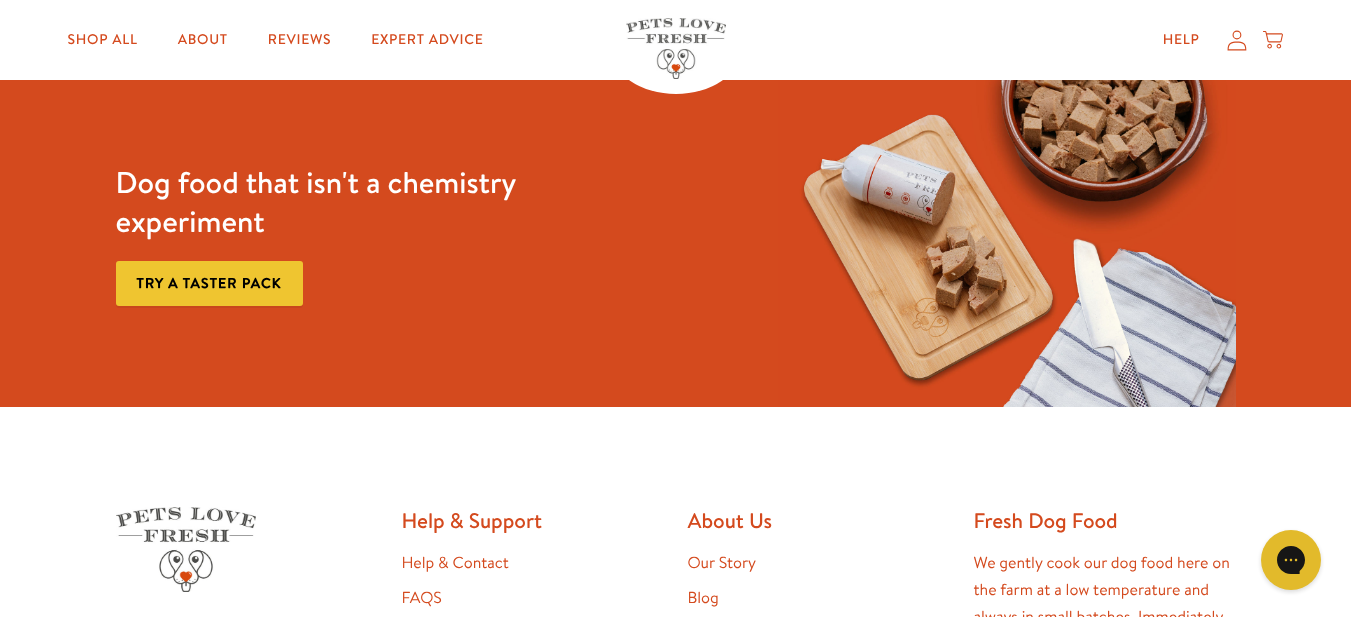 click on "Try a taster pack" at bounding box center [209, 283] 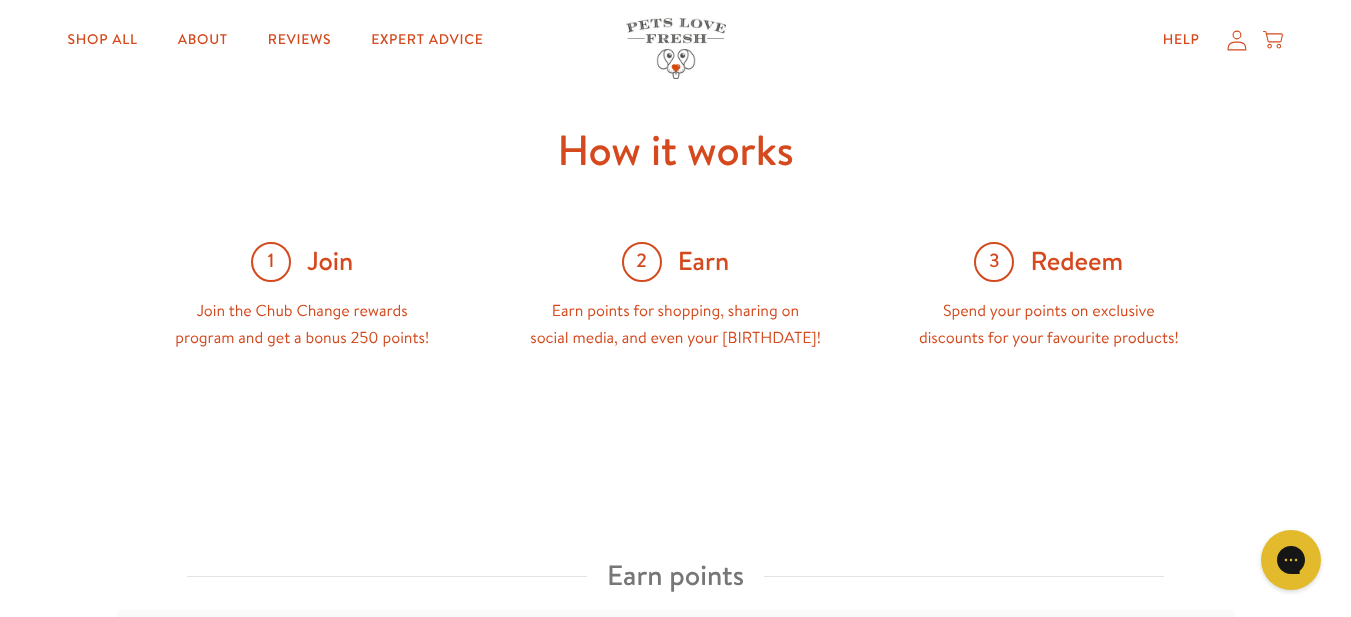 scroll, scrollTop: 0, scrollLeft: 0, axis: both 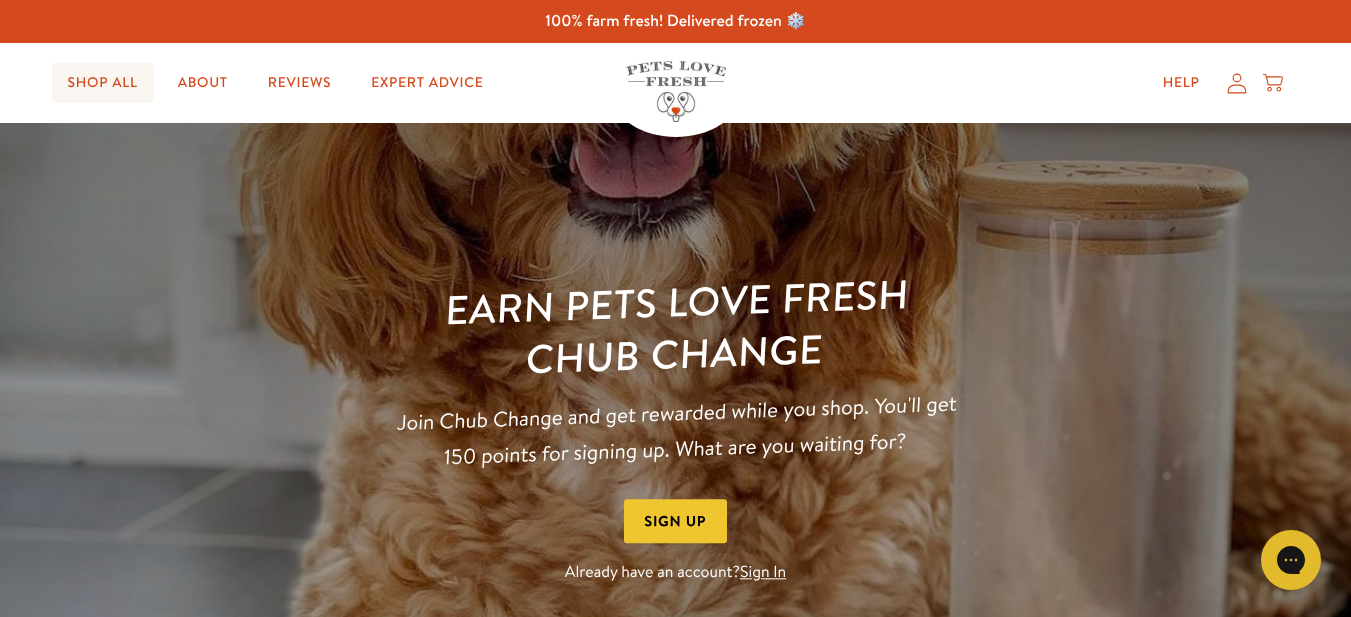 click on "Shop All" at bounding box center [103, 83] 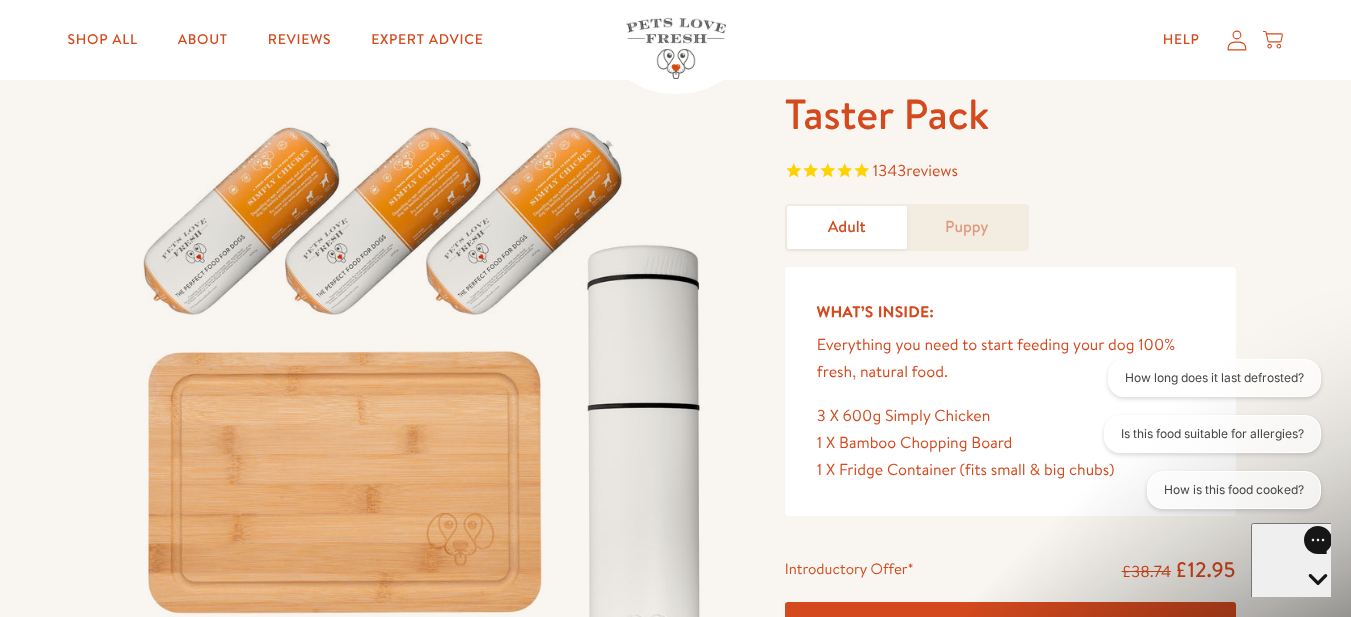 scroll, scrollTop: 0, scrollLeft: 0, axis: both 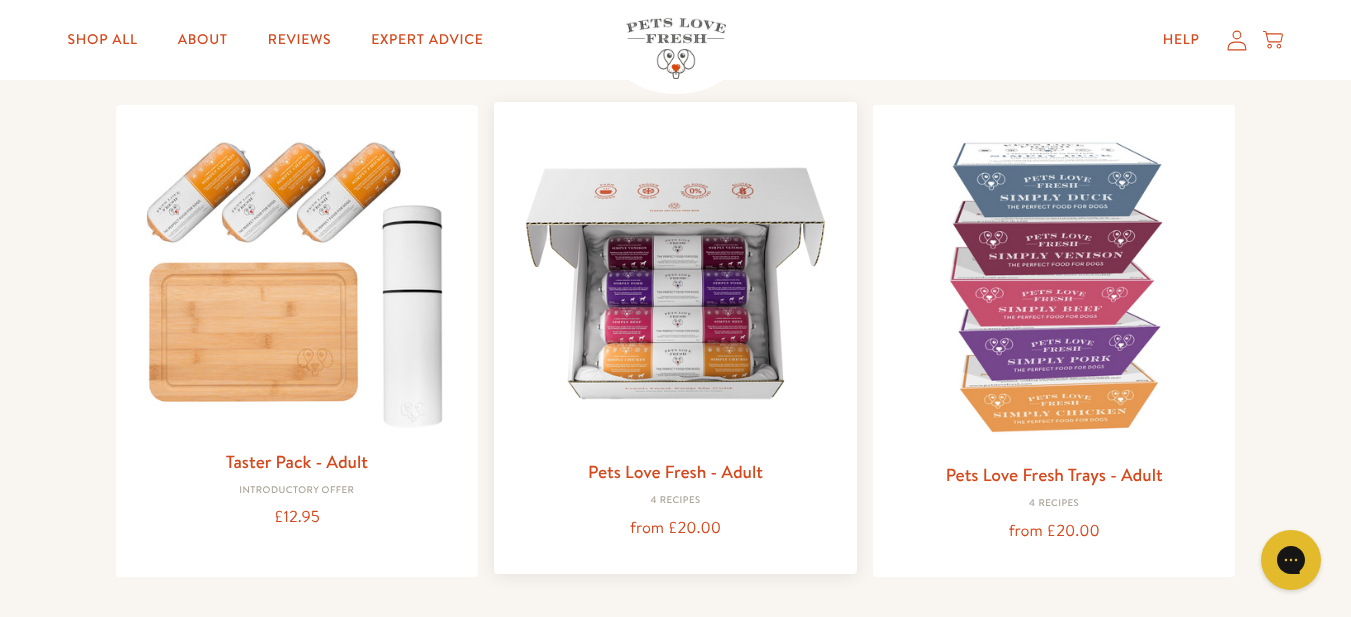 click at bounding box center [675, 283] 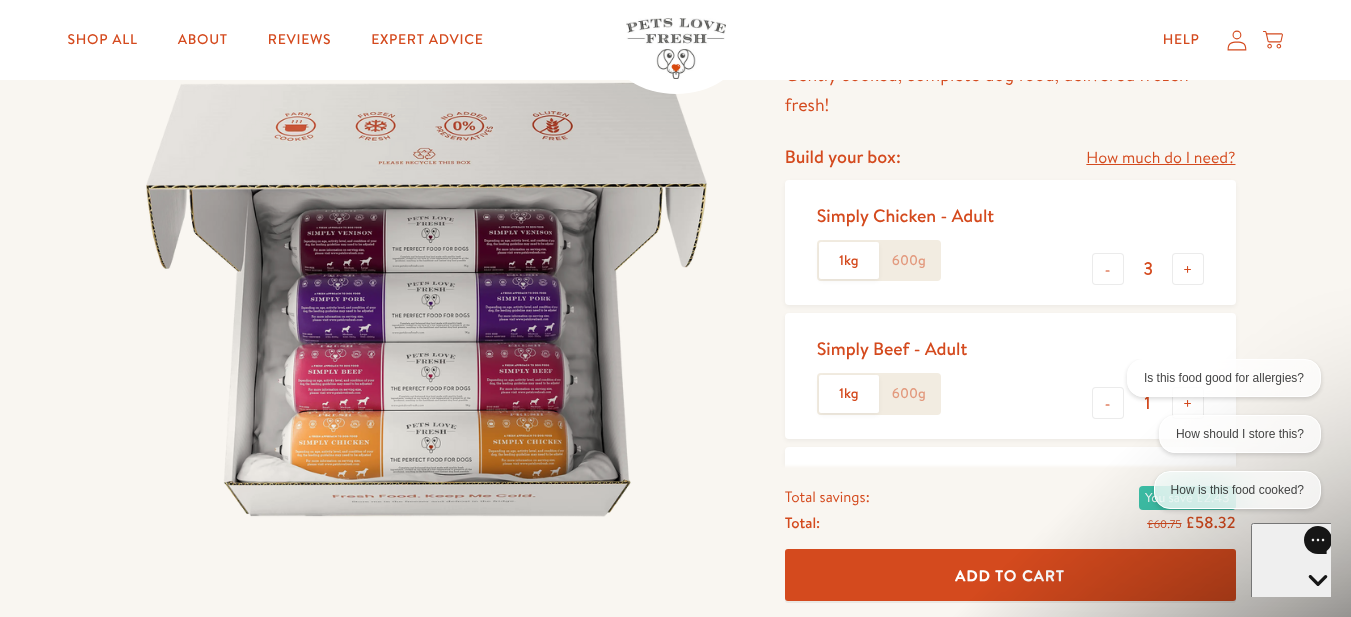 scroll, scrollTop: 200, scrollLeft: 0, axis: vertical 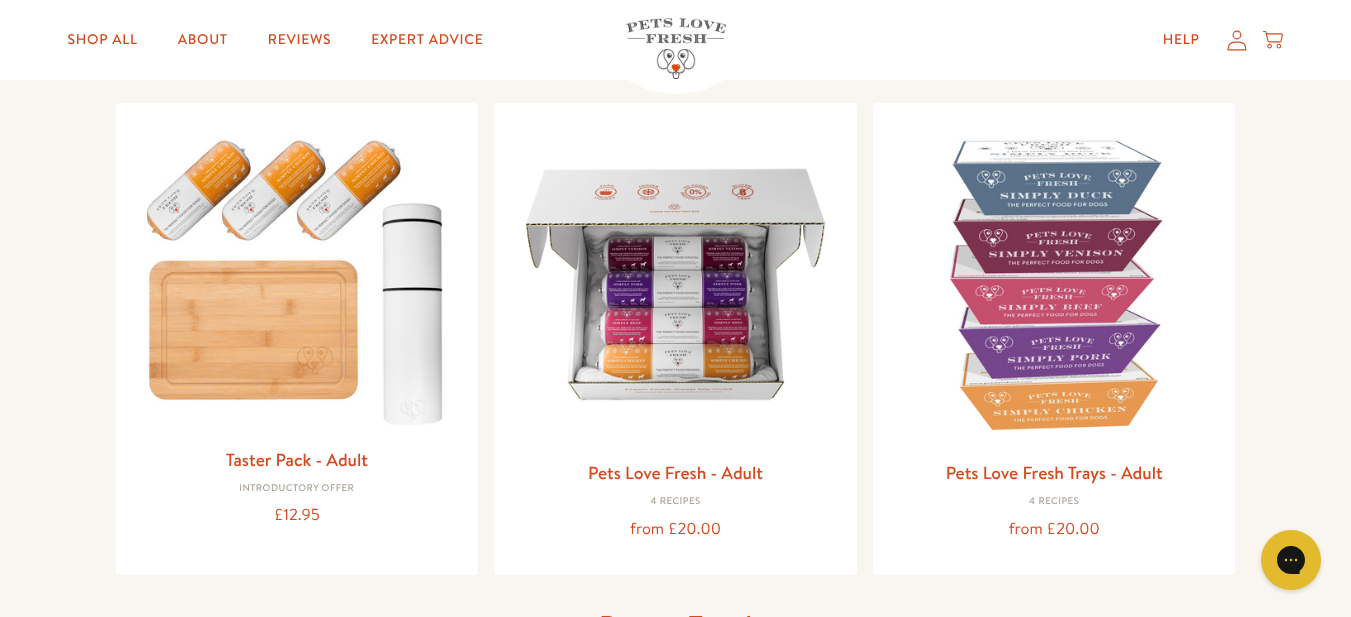 click at bounding box center [1054, 284] 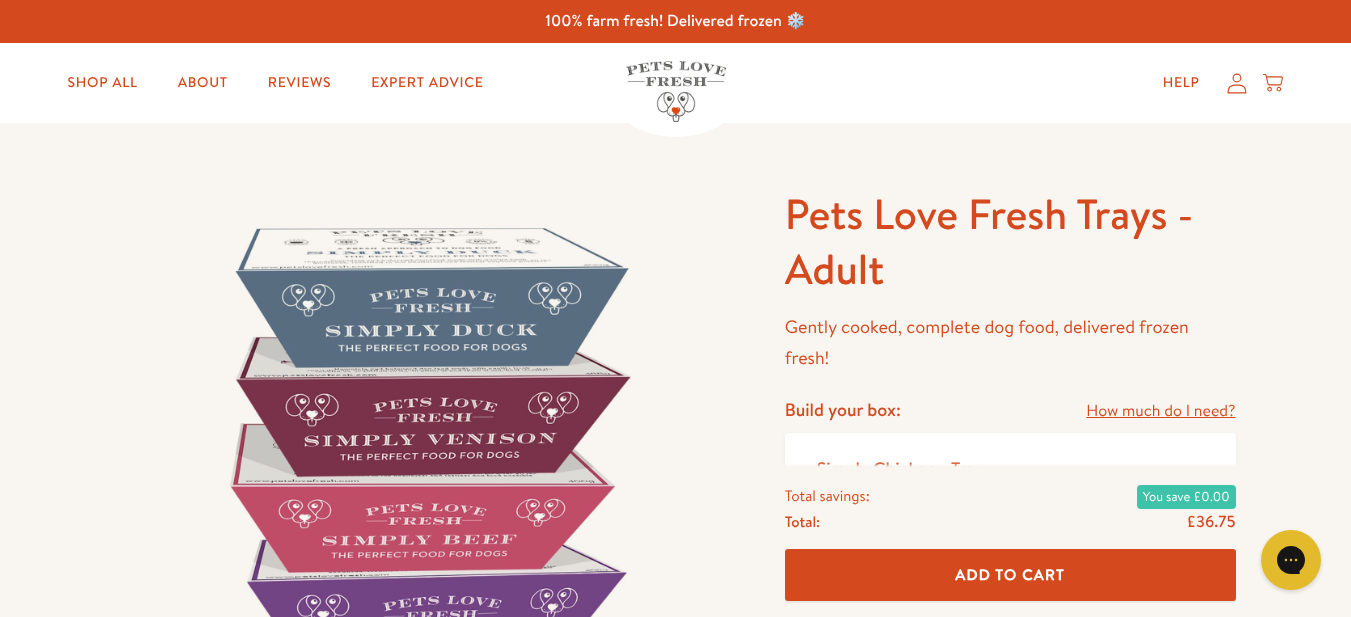 scroll, scrollTop: 300, scrollLeft: 0, axis: vertical 